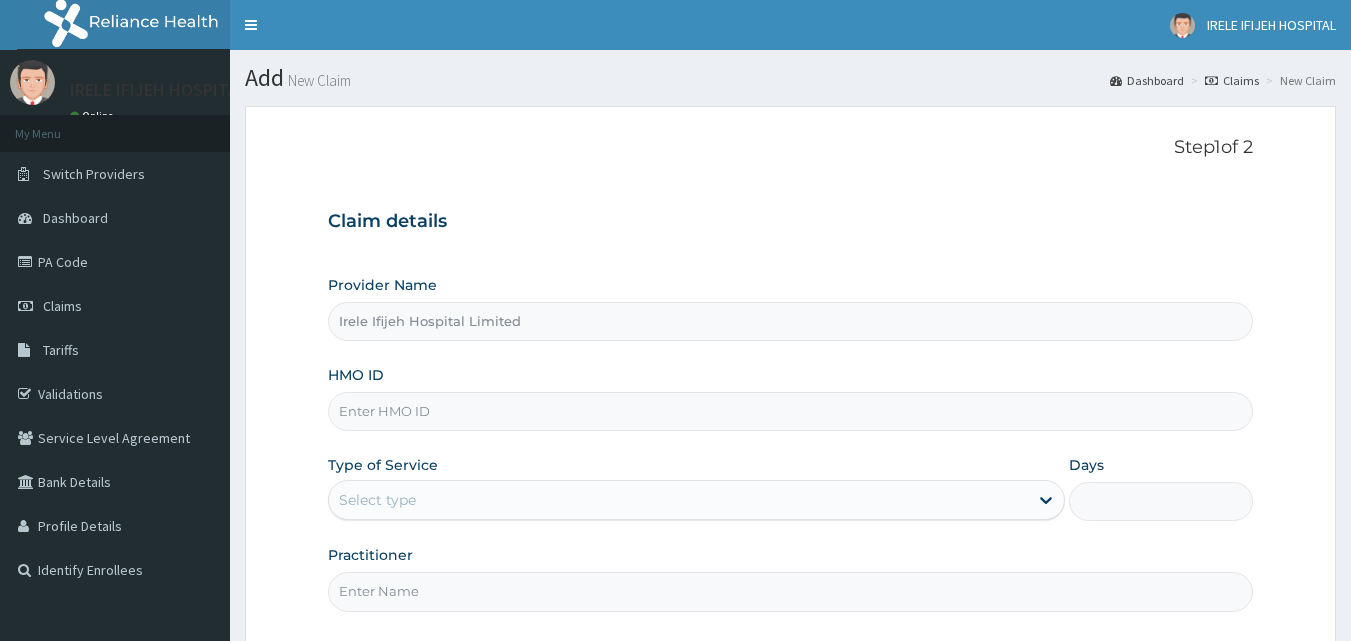 scroll, scrollTop: 0, scrollLeft: 0, axis: both 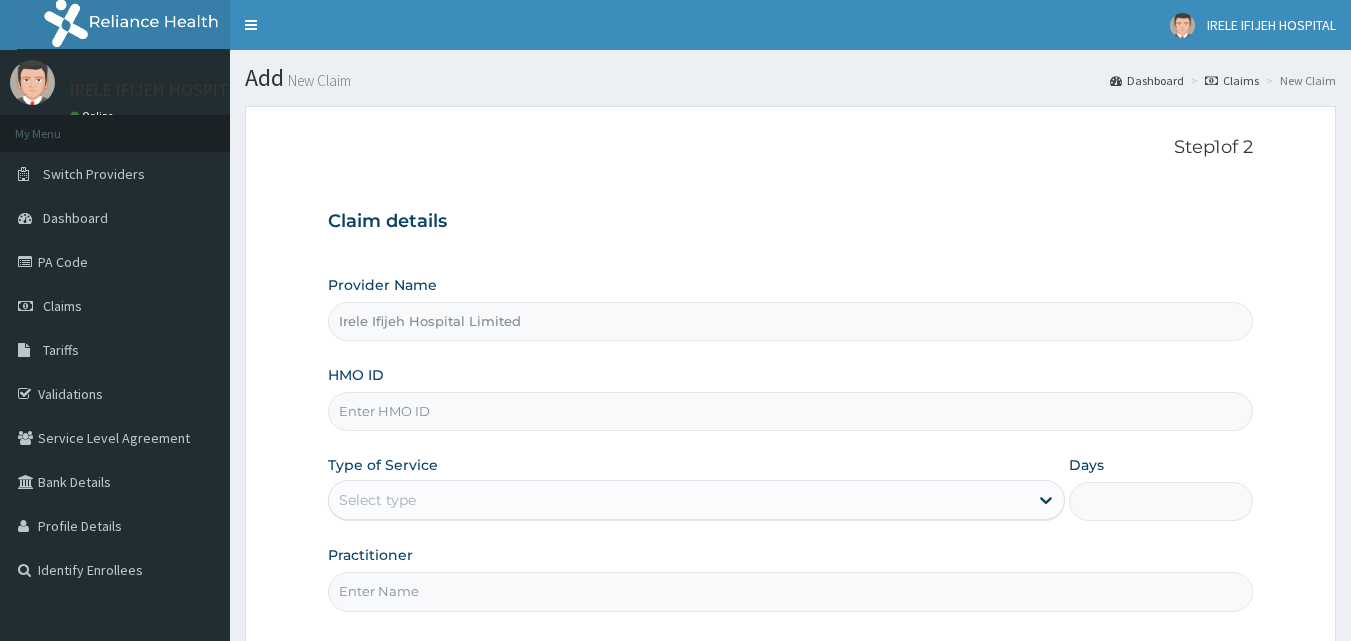 click on "HMO ID" at bounding box center [791, 411] 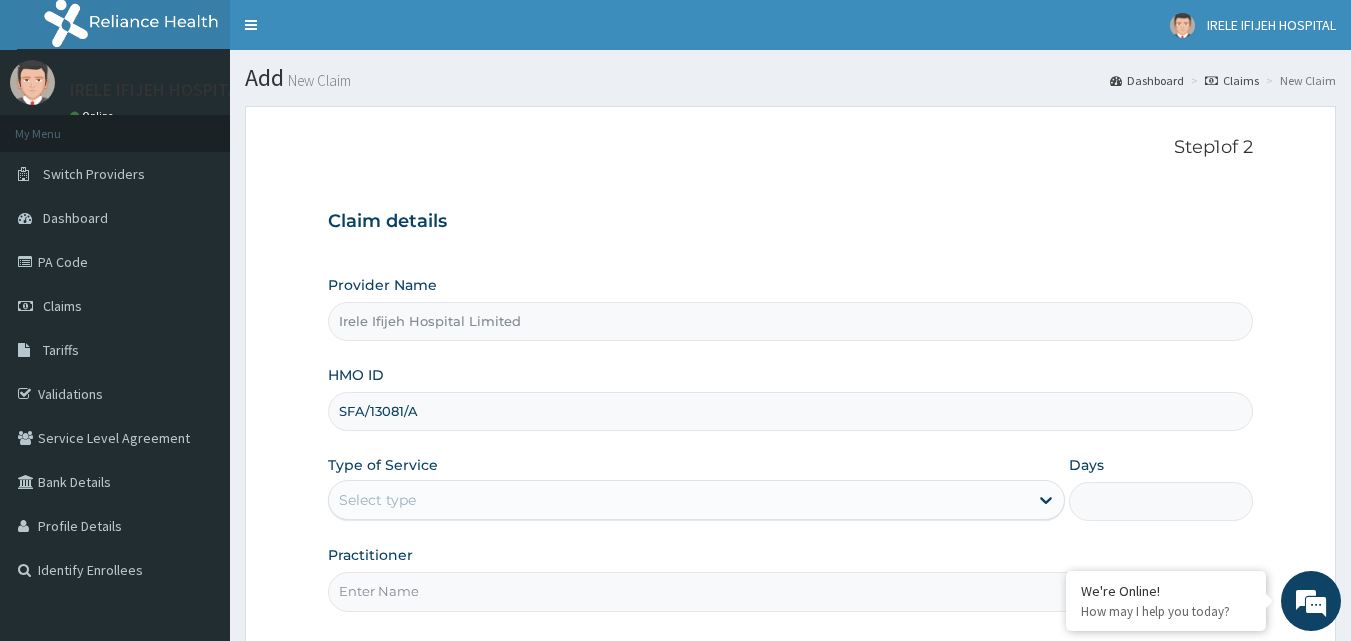 type on "SFA/13081/A" 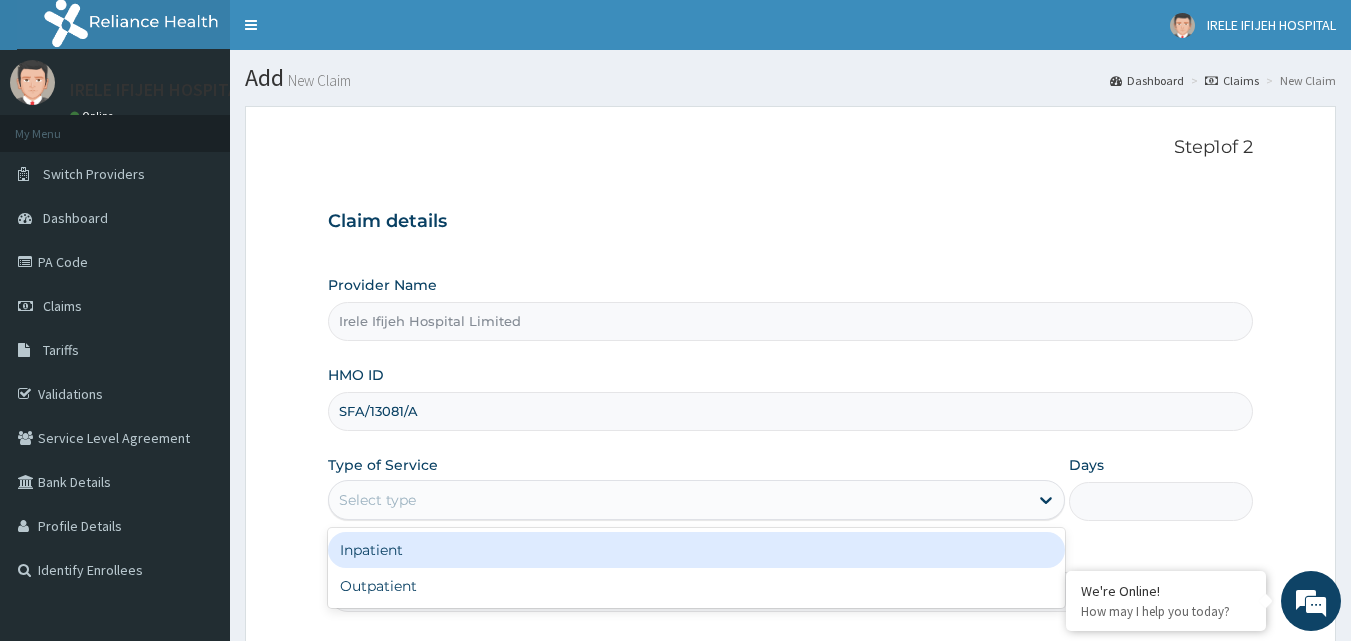click on "Select type" at bounding box center [377, 500] 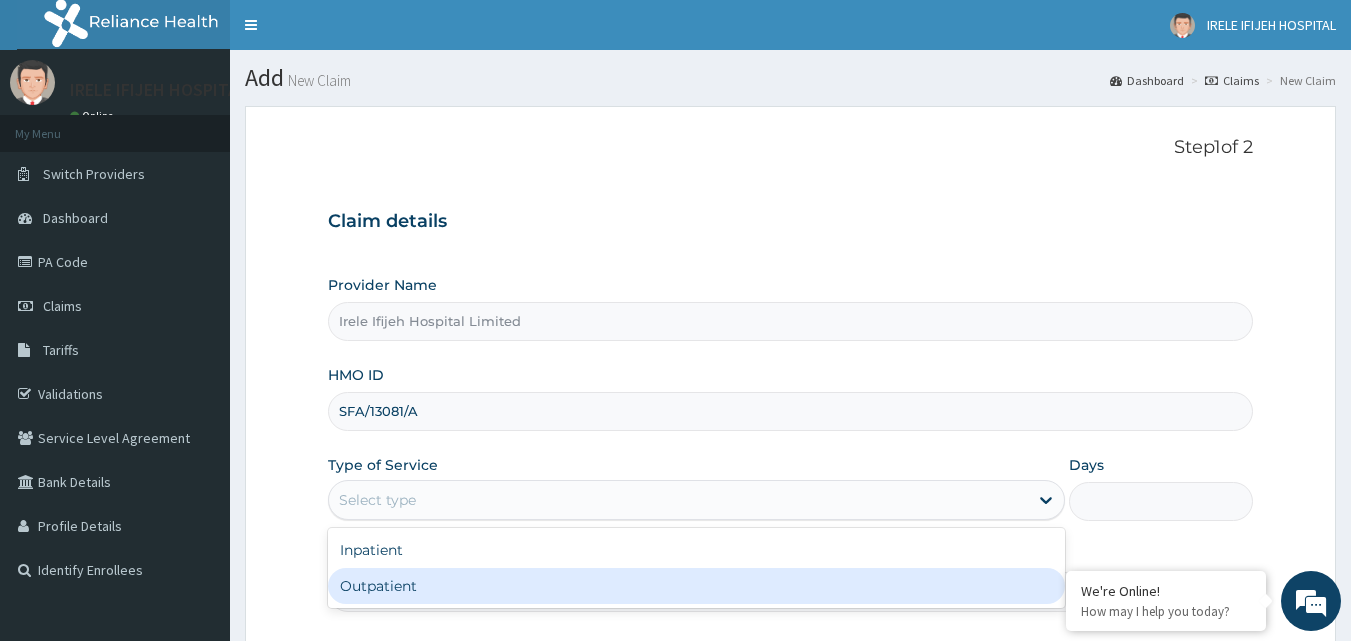 click on "Outpatient" at bounding box center (696, 586) 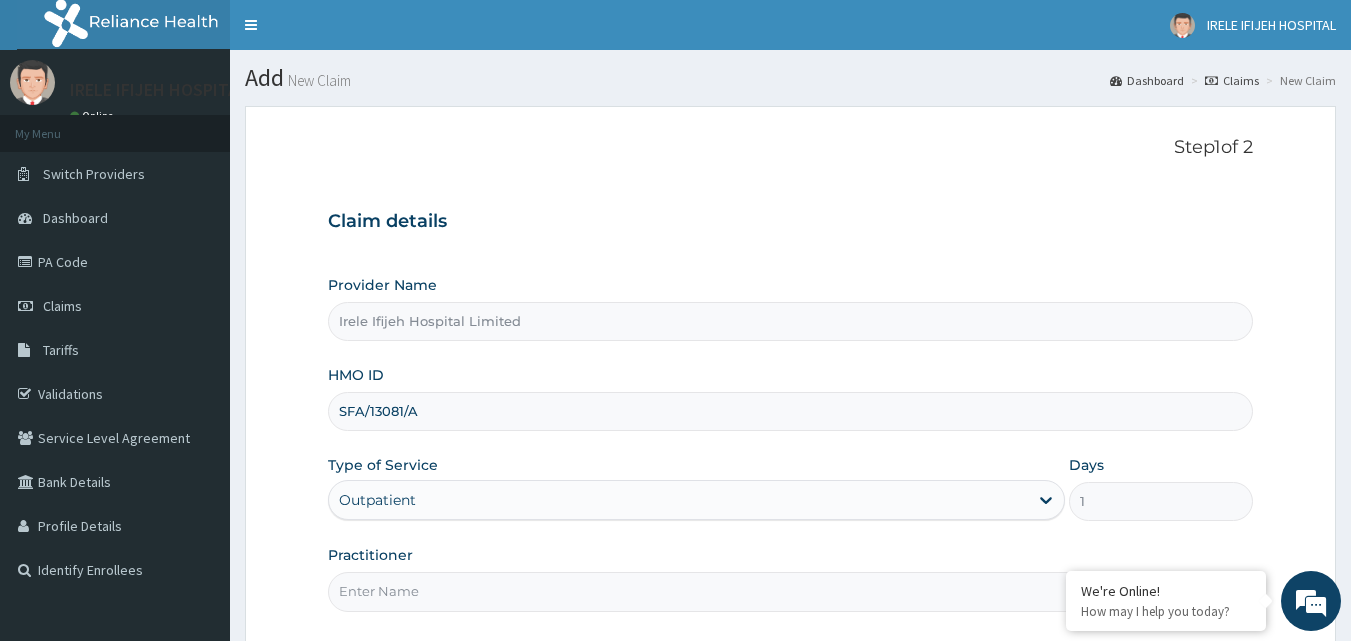 click on "Practitioner" at bounding box center [791, 591] 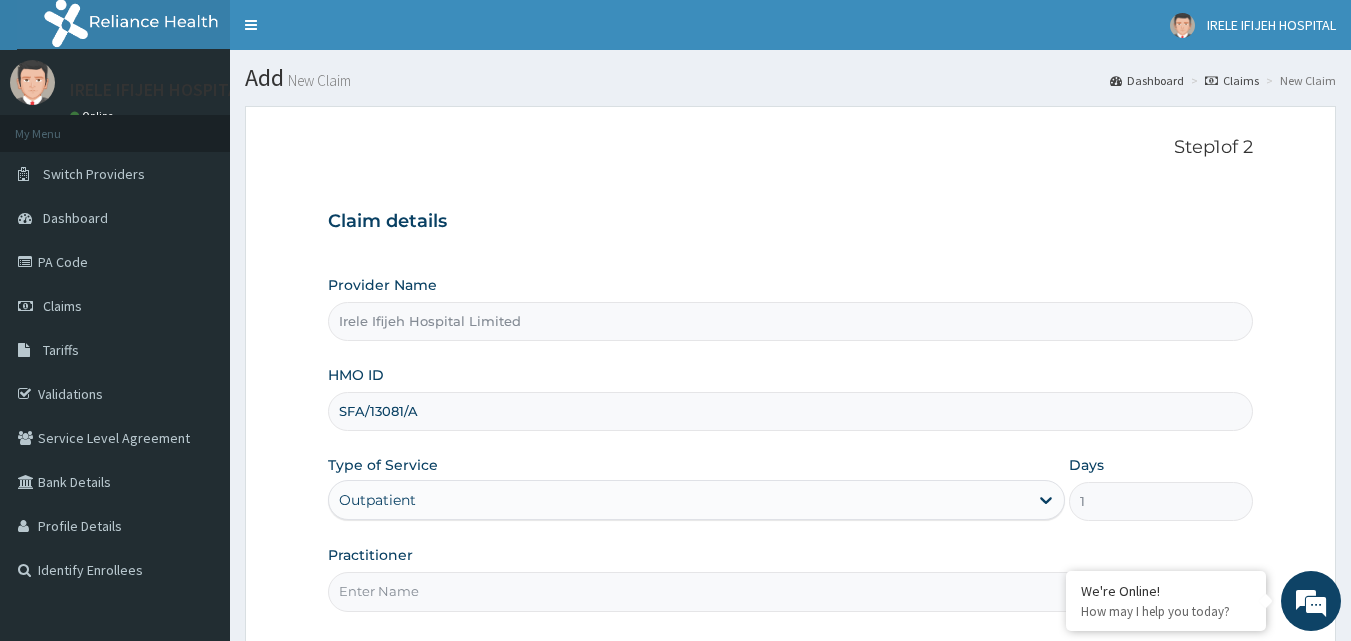 type on "[NAME]" 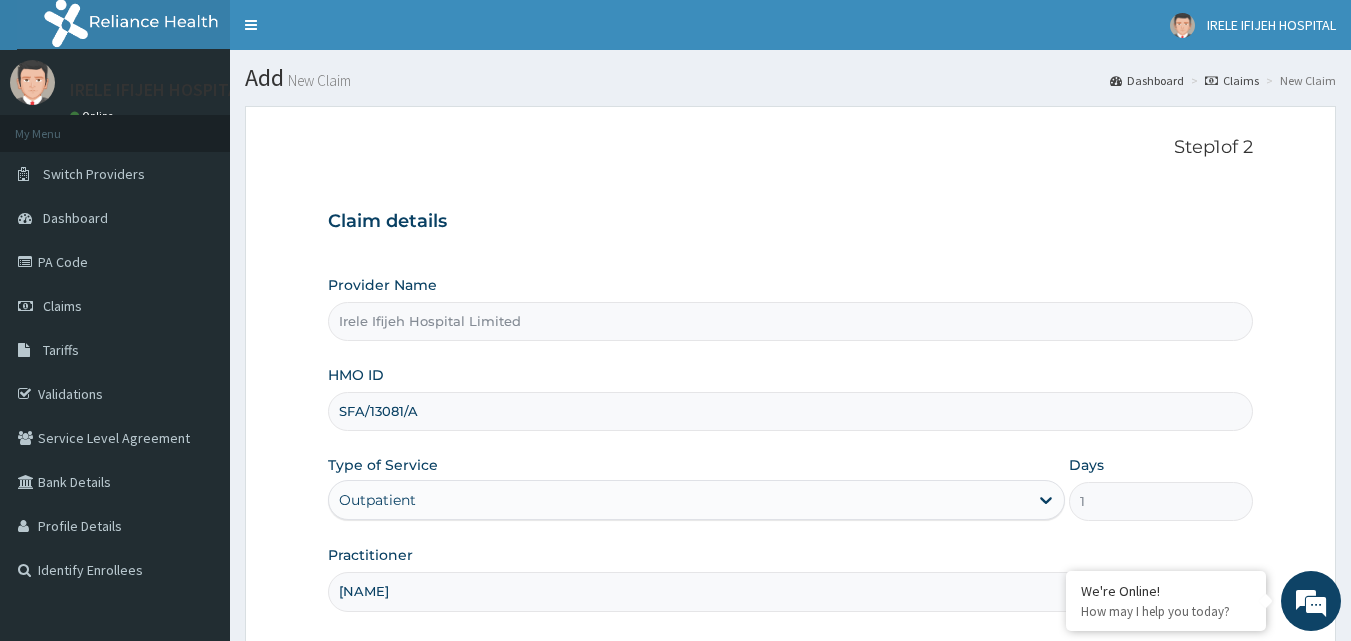 scroll, scrollTop: 0, scrollLeft: 0, axis: both 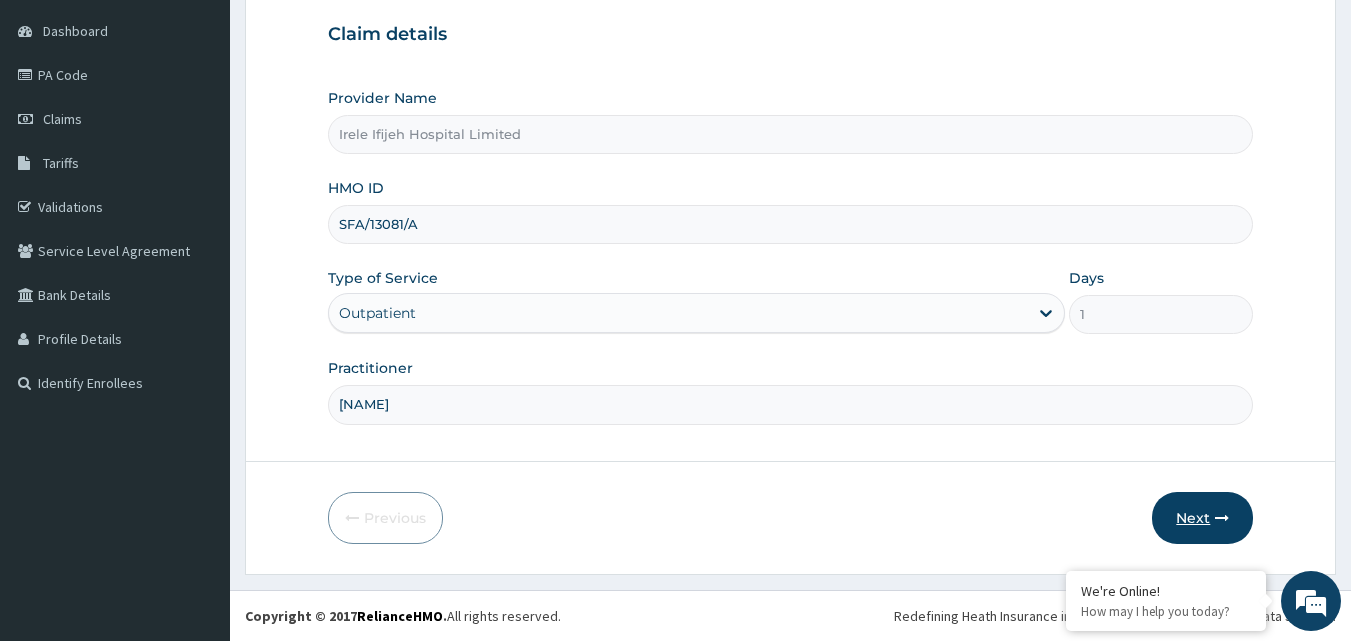 click on "Next" at bounding box center (1202, 518) 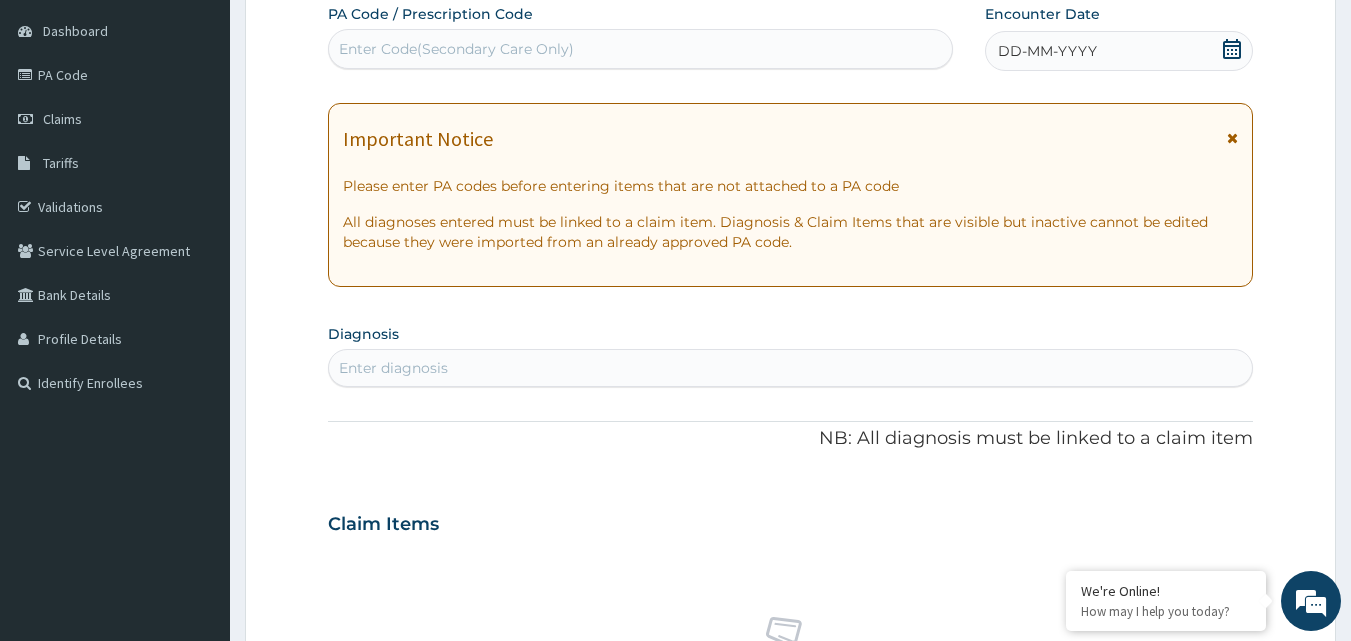 click on "DD-MM-YYYY" at bounding box center (1119, 51) 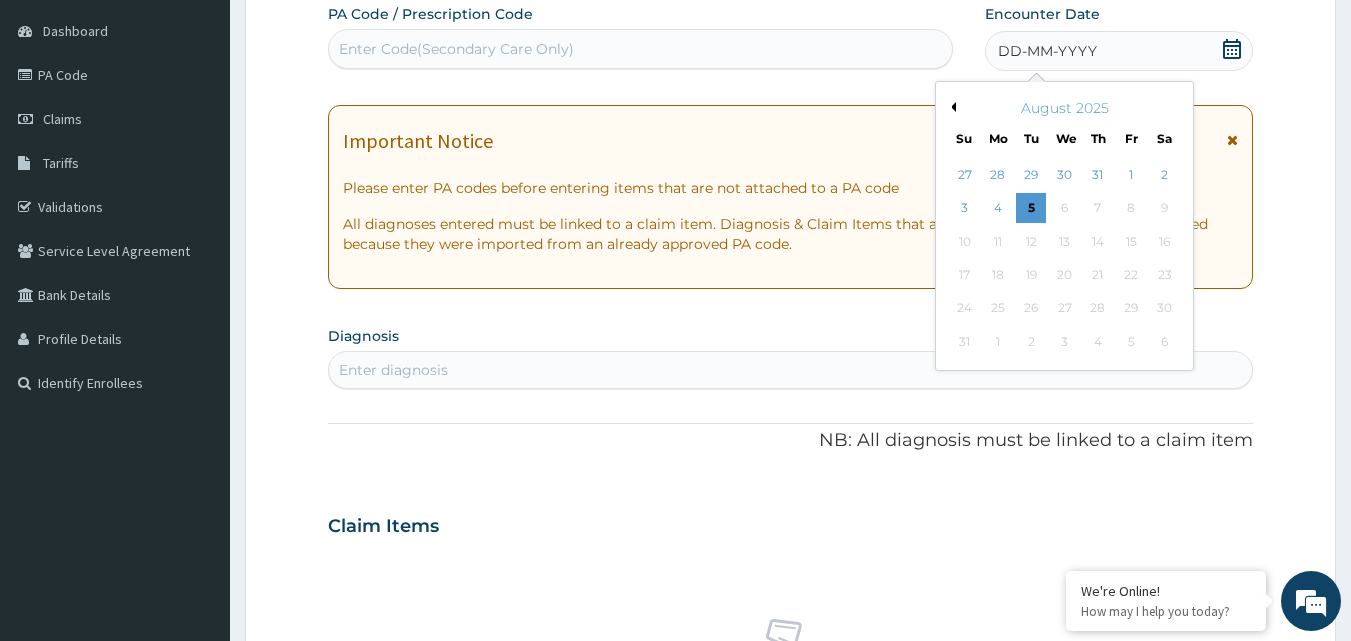 click on "Previous Month" at bounding box center (951, 107) 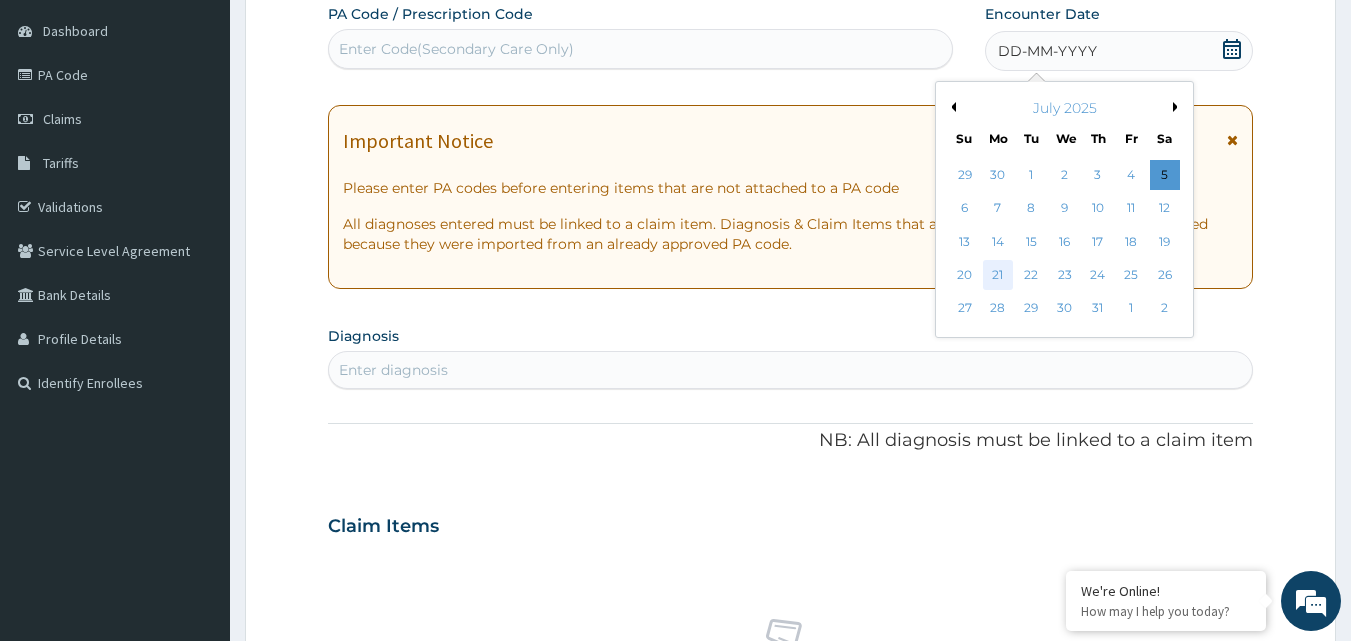 click on "21" at bounding box center [998, 275] 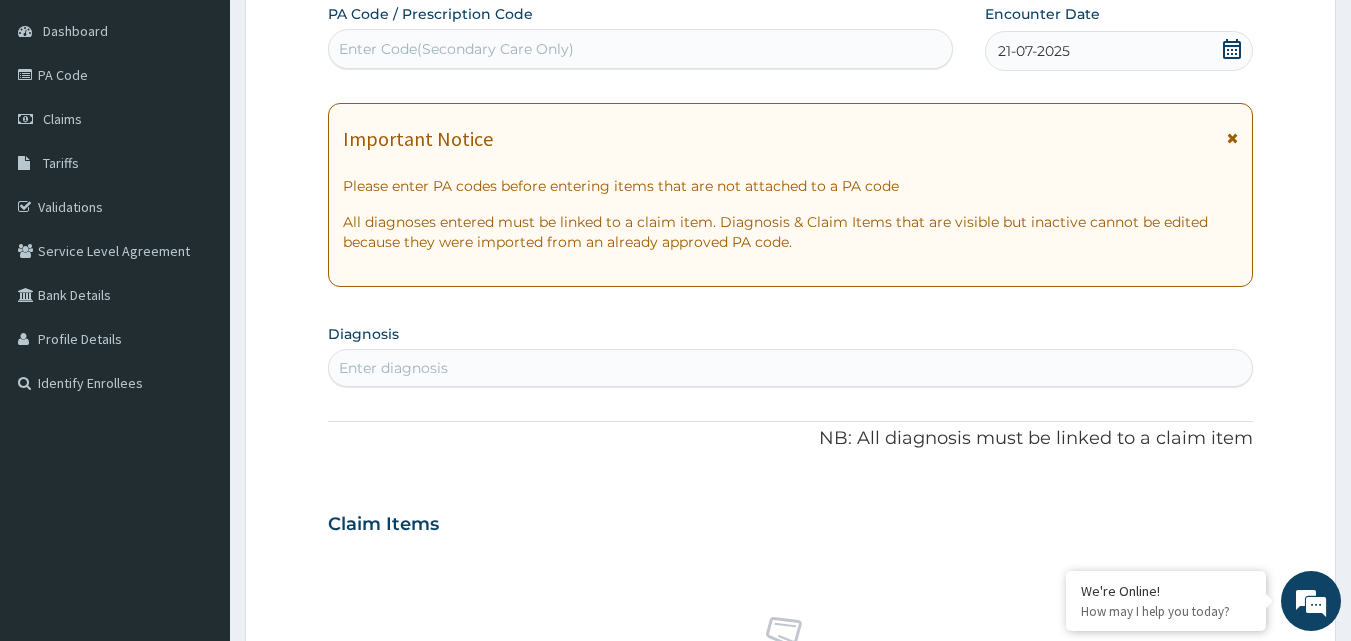 click on "Enter diagnosis" at bounding box center (791, 368) 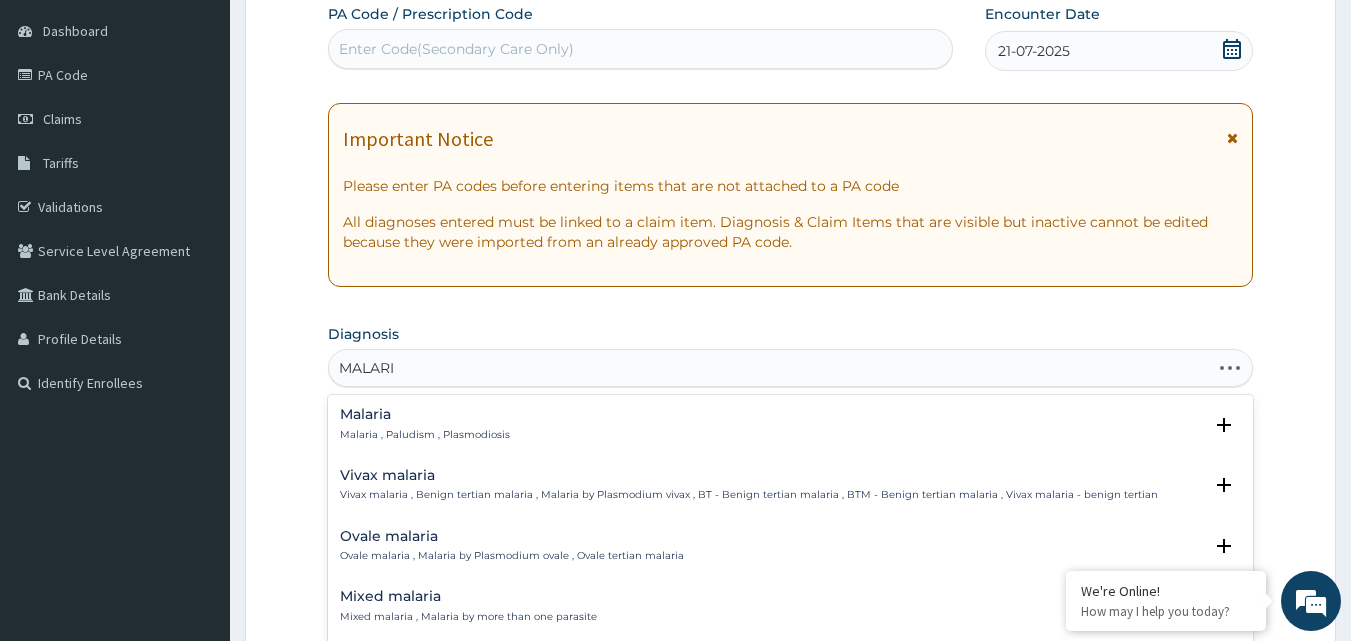 type on "MALARIA" 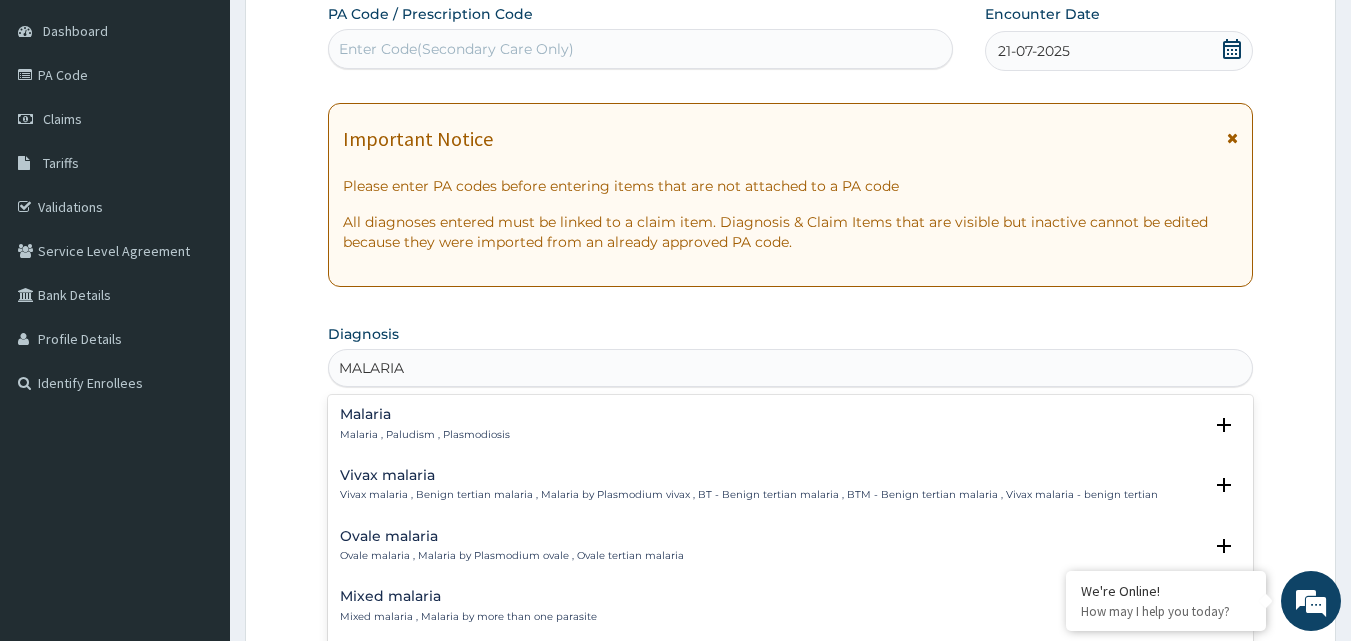 click on "Malaria" at bounding box center [425, 414] 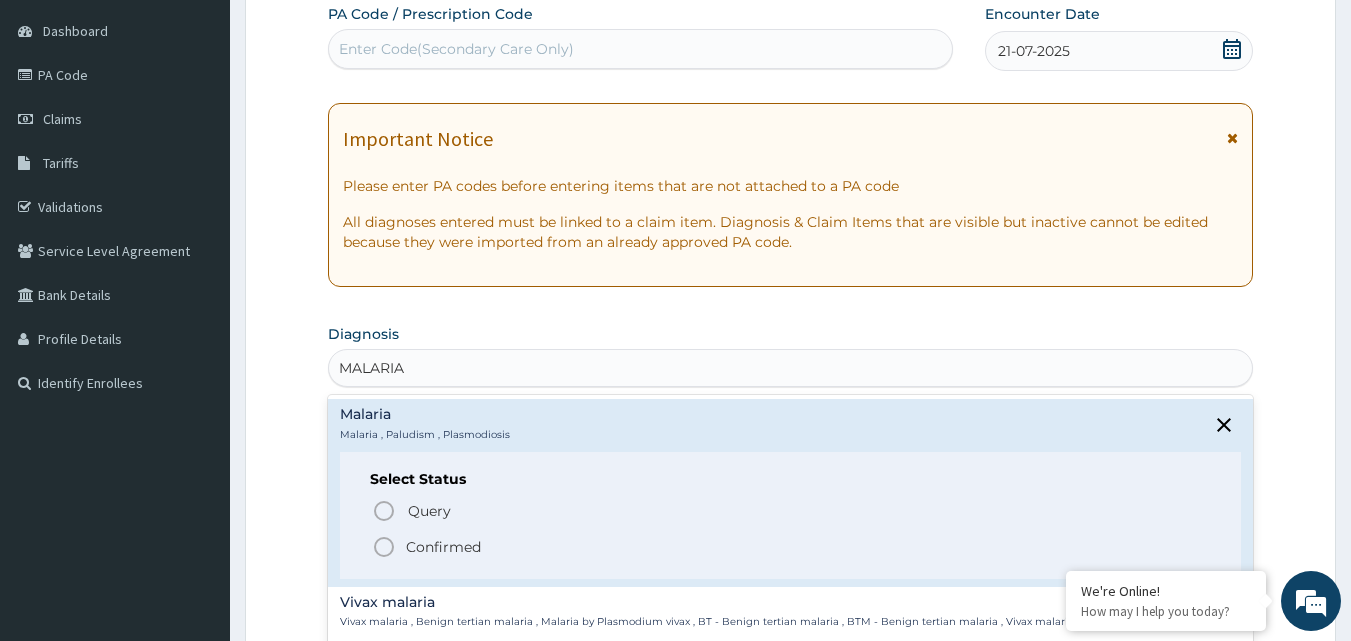 click 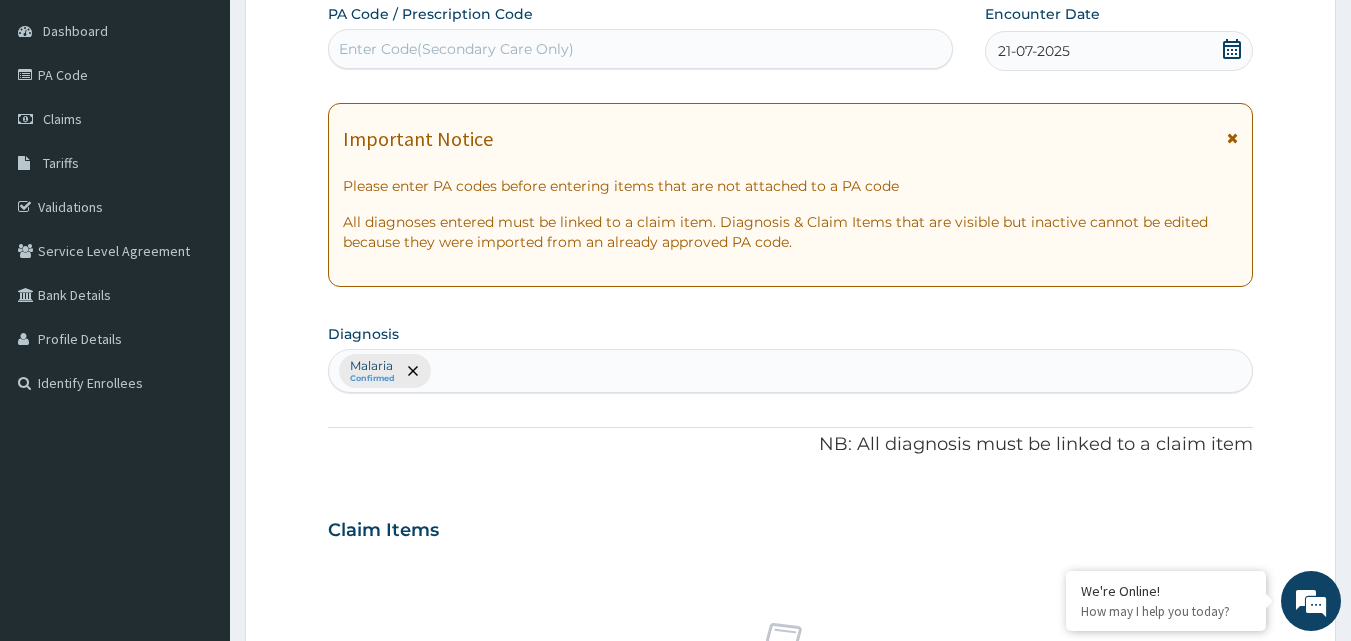 click on "Step  2  of 2 PA Code / Prescription Code Enter Code(Secondary Care Only) Encounter Date [DATE] Important Notice Please enter PA codes before entering items that are not attached to a PA code   All diagnoses entered must be linked to a claim item. Diagnosis & Claim Items that are visible but inactive cannot be edited because they were imported from an already approved PA code. Diagnosis Malaria Confirmed NB: All diagnosis must be linked to a claim item Claim Items No claim item Types Select Type Item Select Item Pair Diagnosis Select Diagnosis Unit Price 0 Add Comment     Previous   Submit" at bounding box center [790, 553] 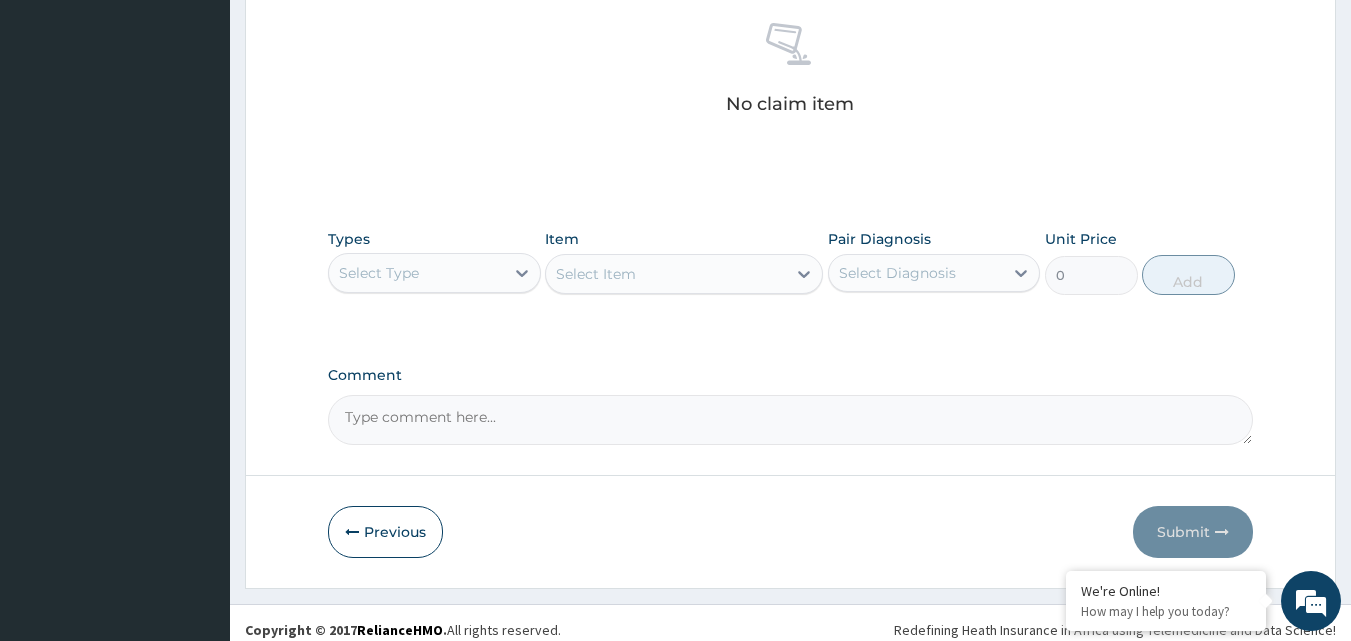 scroll, scrollTop: 801, scrollLeft: 0, axis: vertical 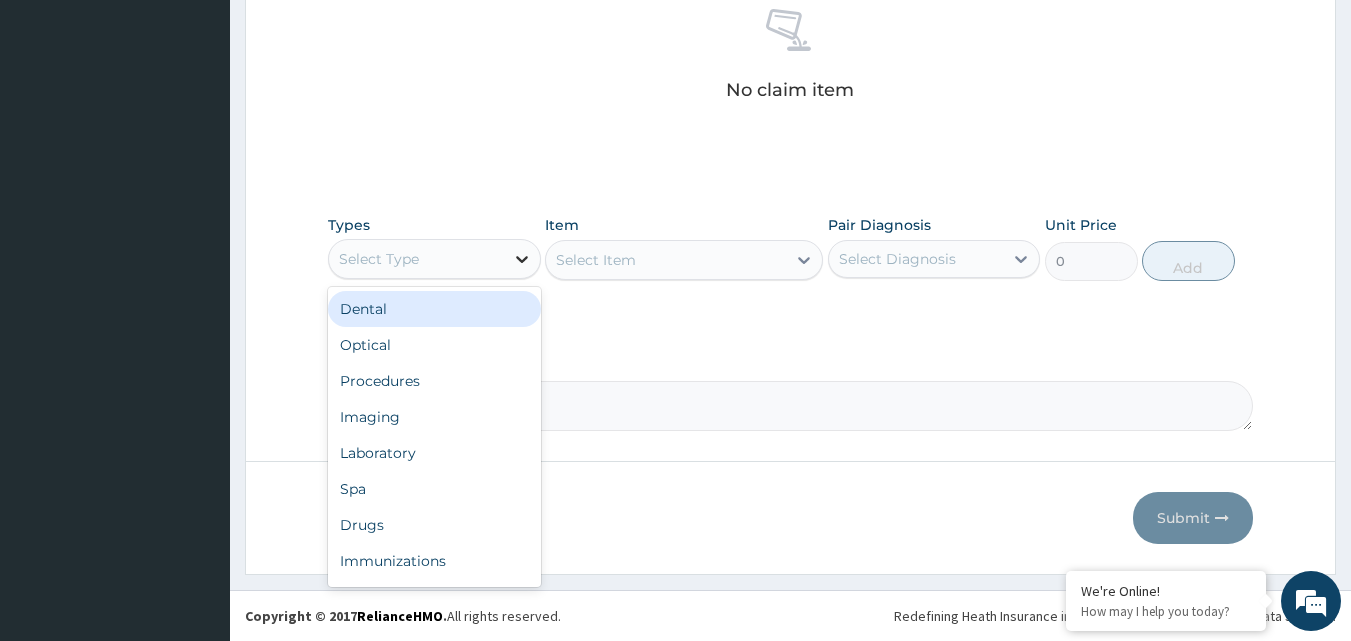 click 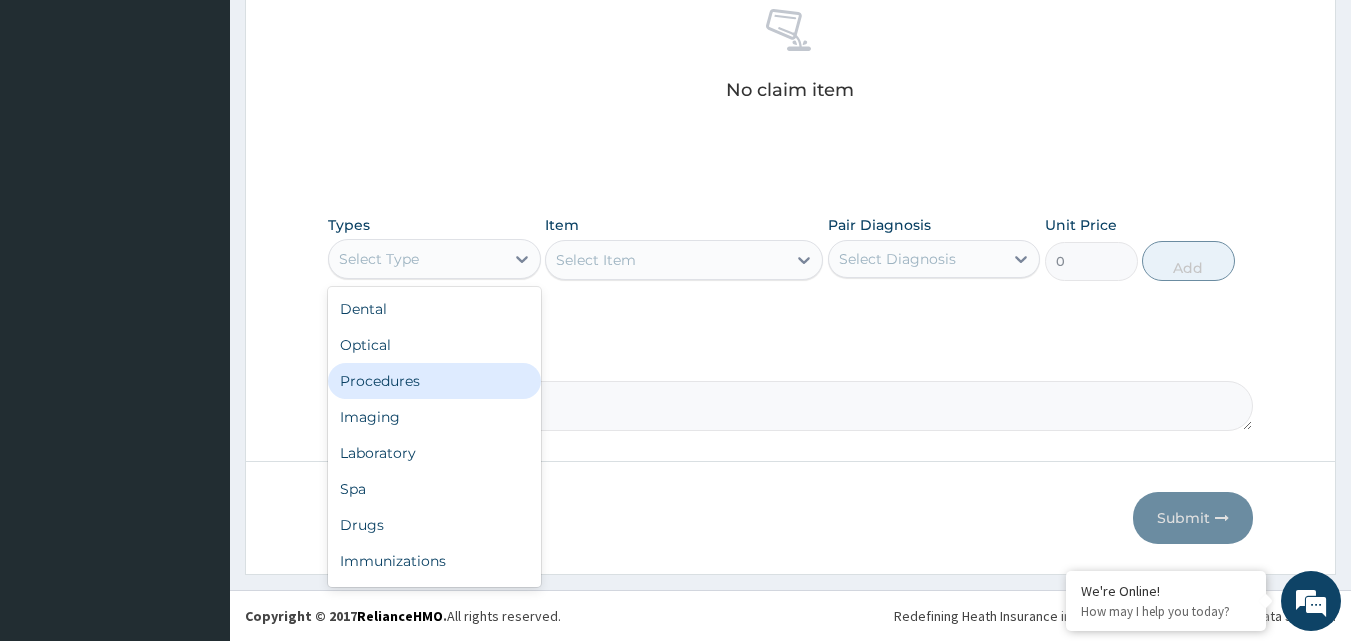 click on "Procedures" at bounding box center (434, 381) 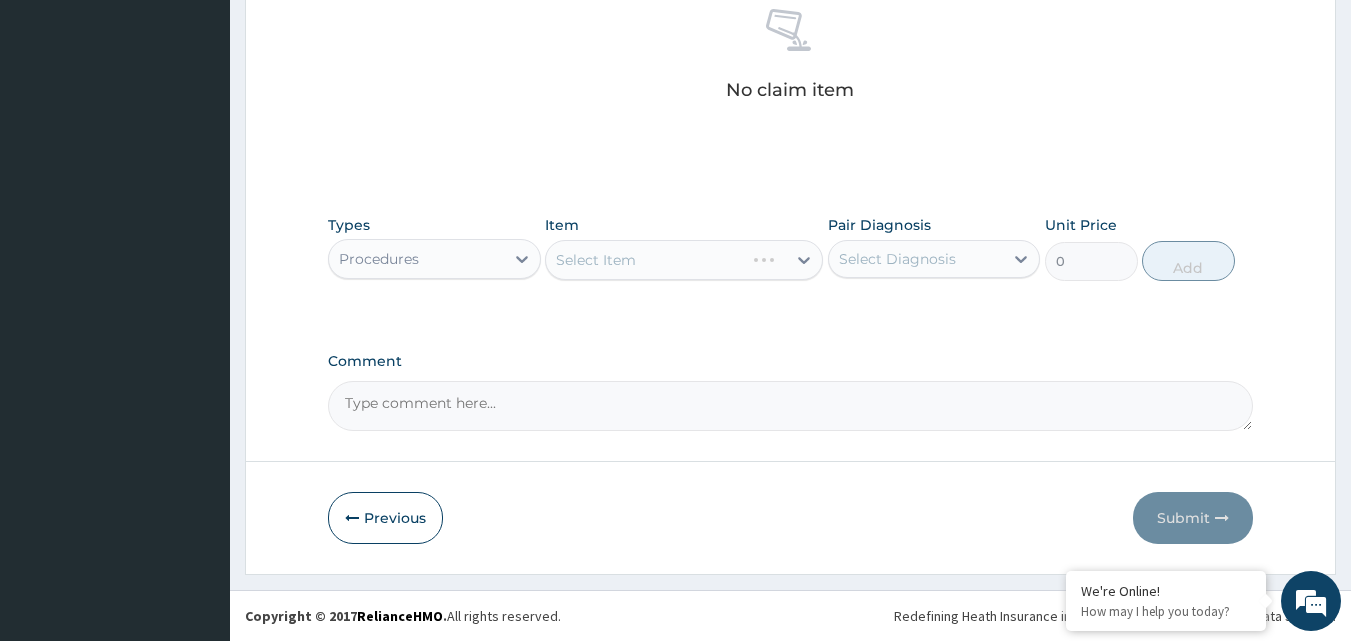 click on "Select Item" at bounding box center (684, 260) 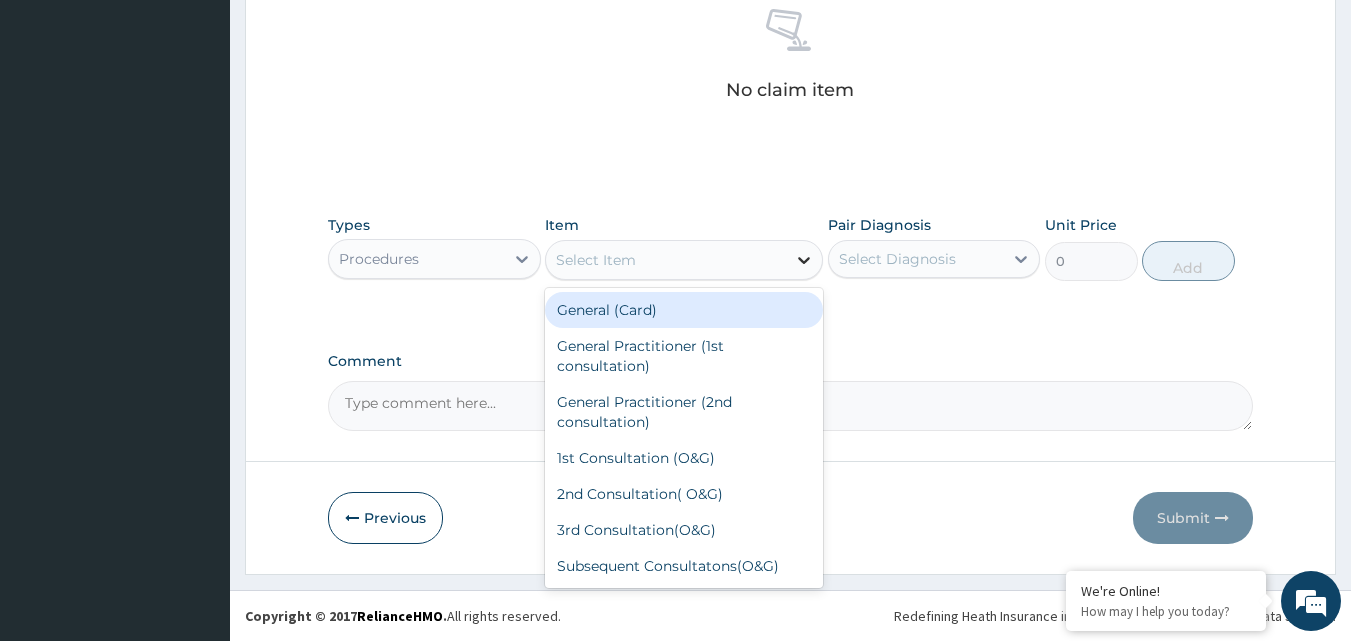click 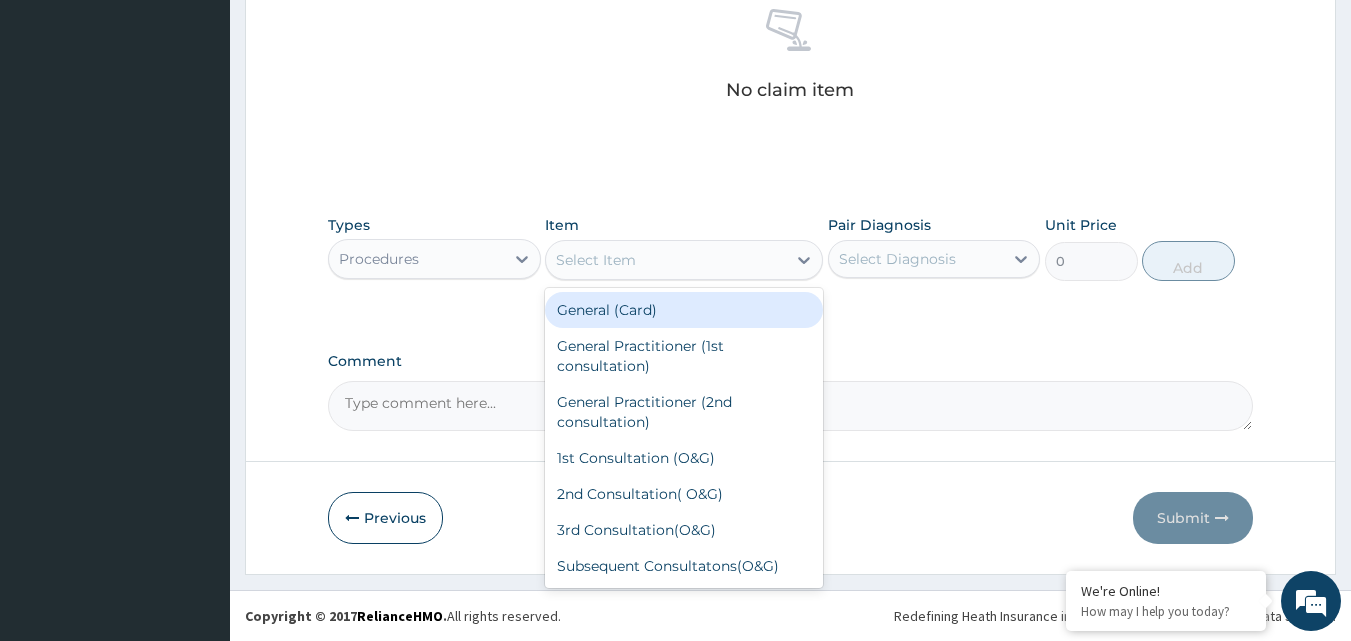 click on "General (Card)" at bounding box center (684, 310) 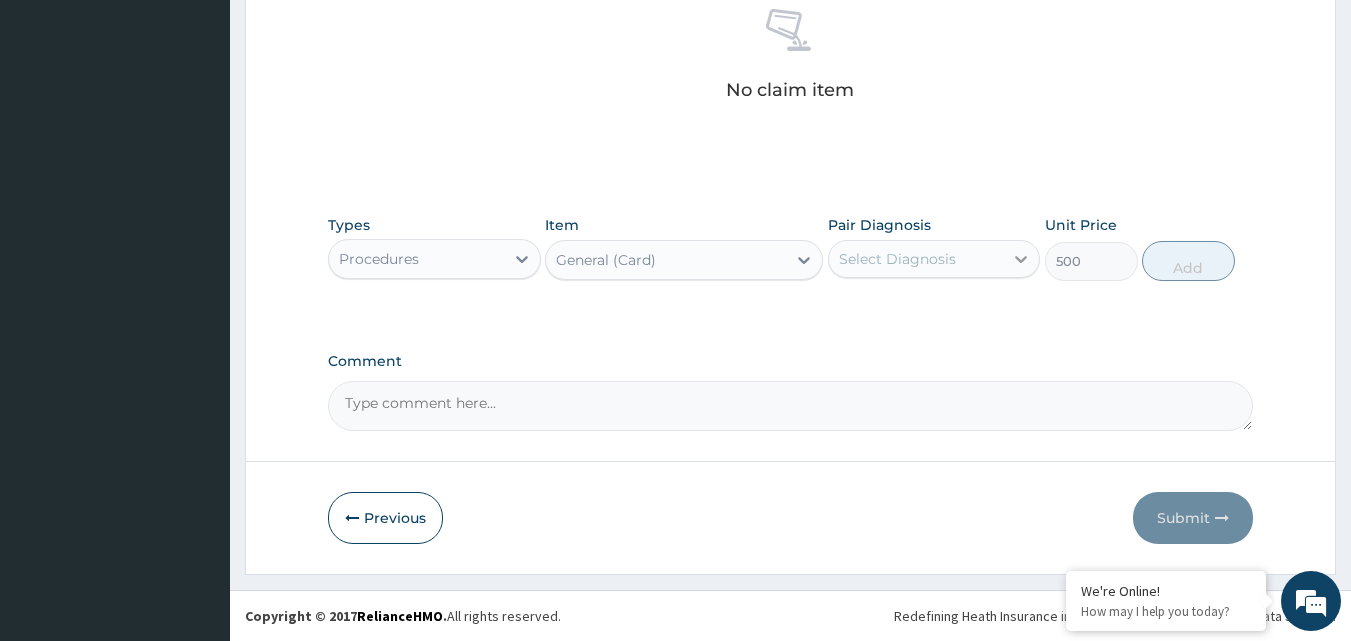 click 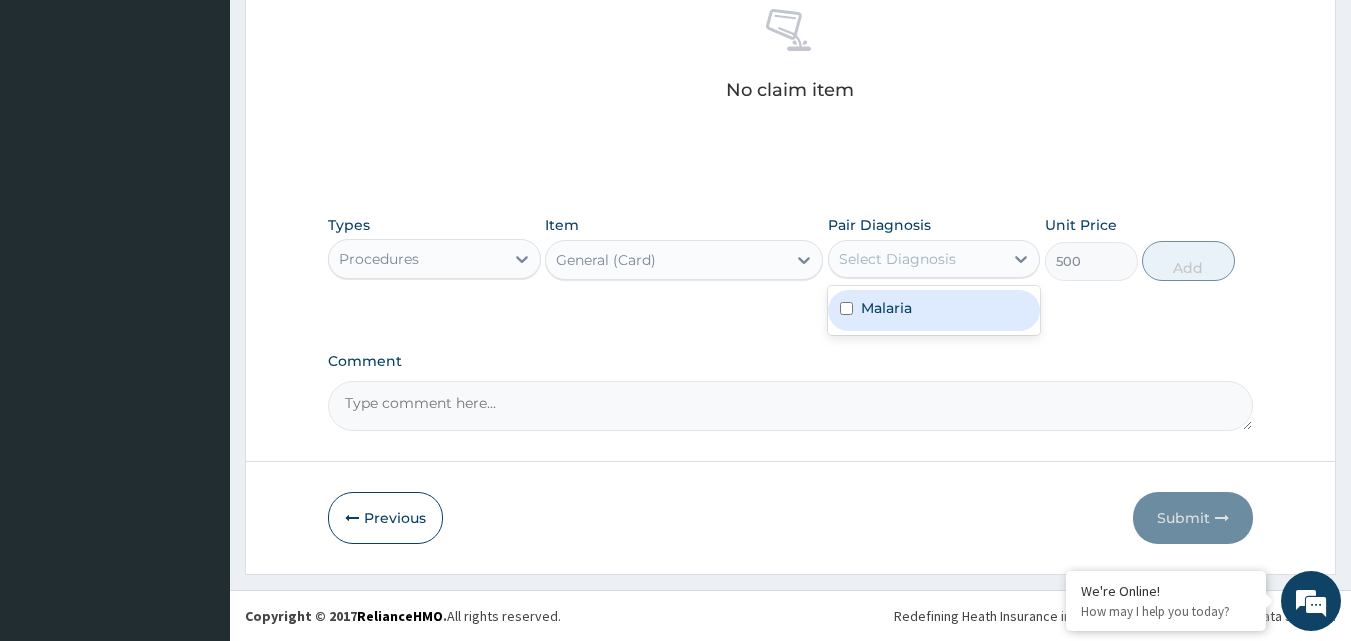 click on "Malaria" at bounding box center (934, 310) 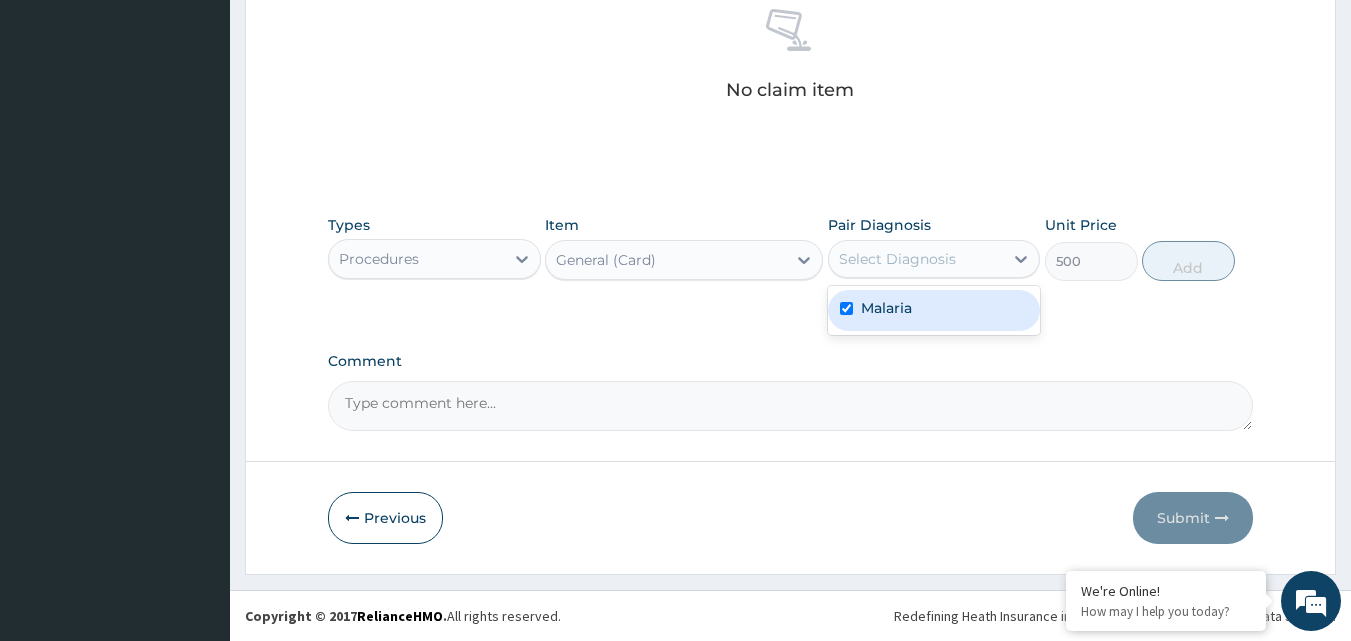 checkbox on "true" 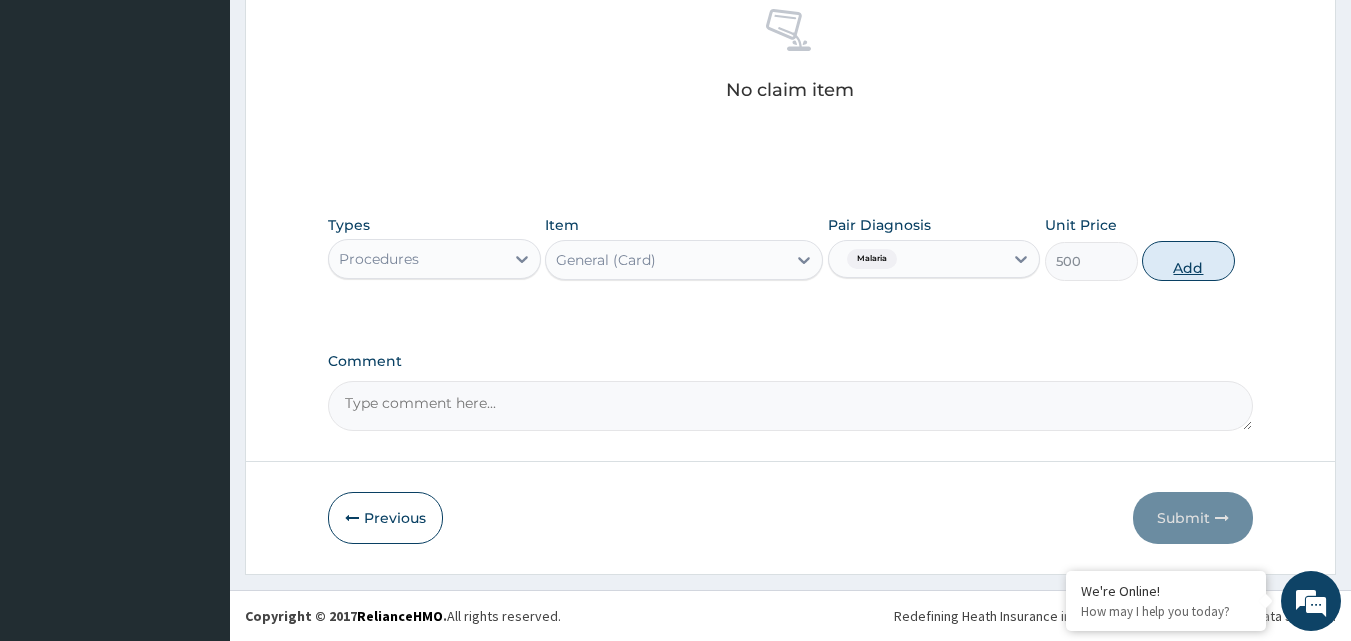 click on "Add" at bounding box center [1188, 261] 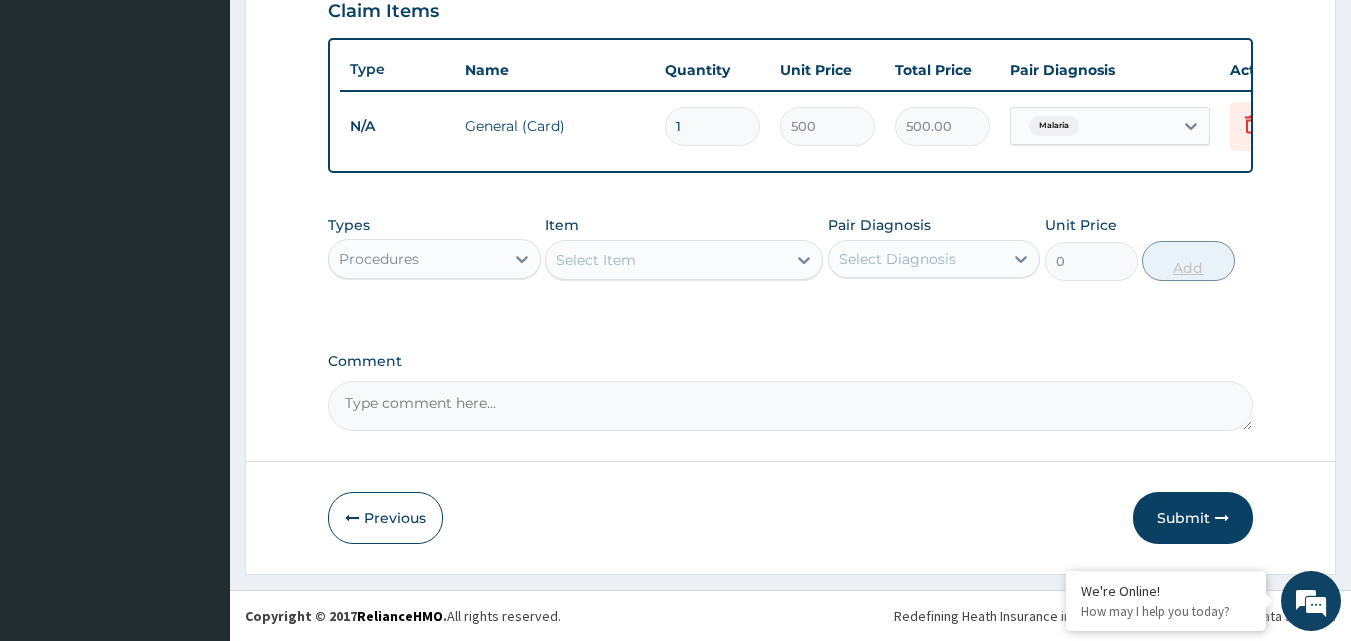 scroll, scrollTop: 721, scrollLeft: 0, axis: vertical 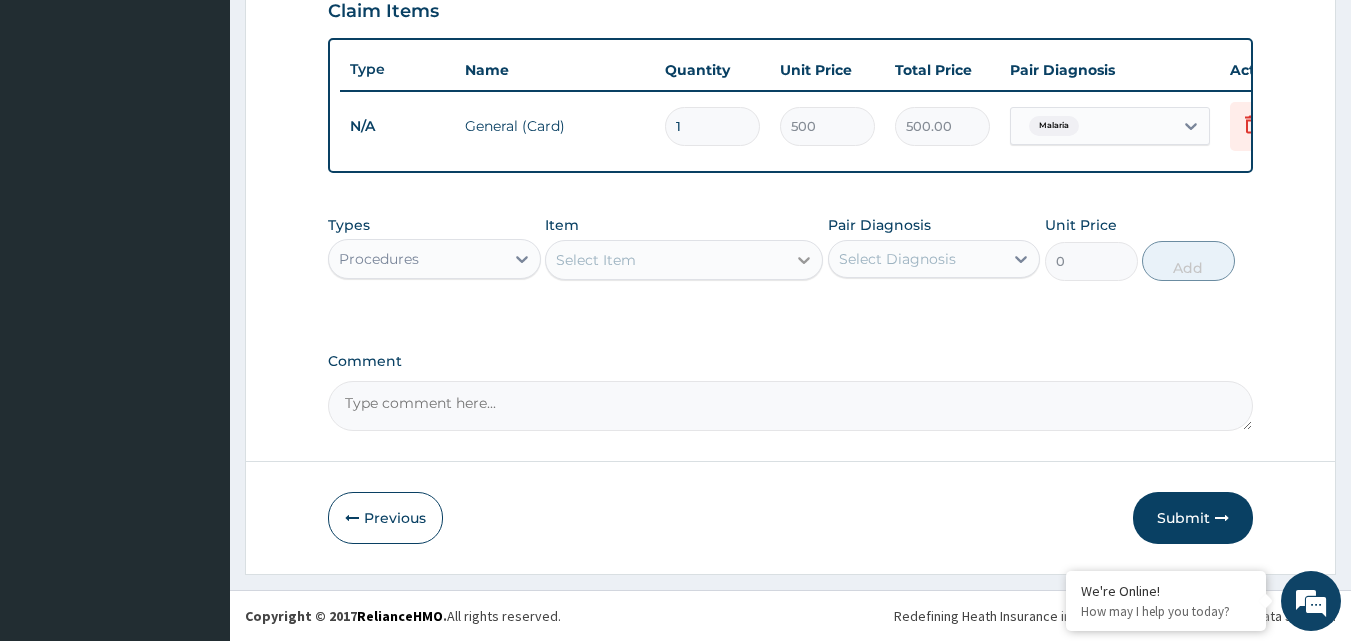 click 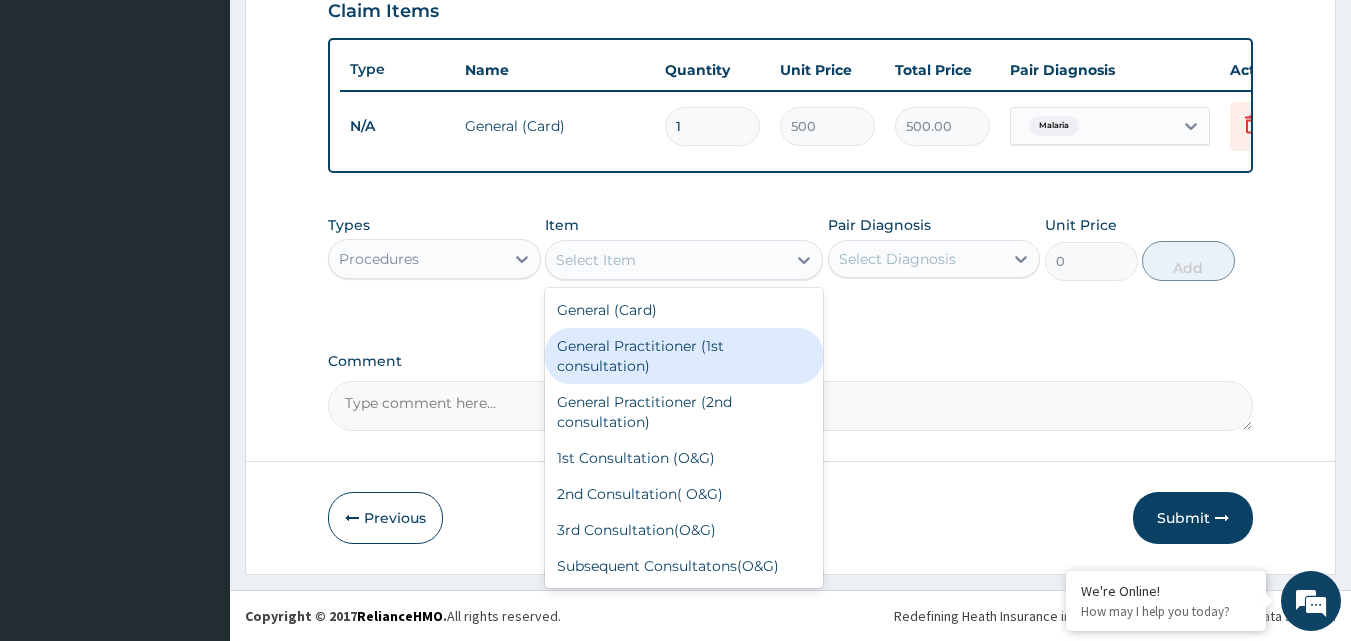click on "General Practitioner (1st consultation)" at bounding box center (684, 356) 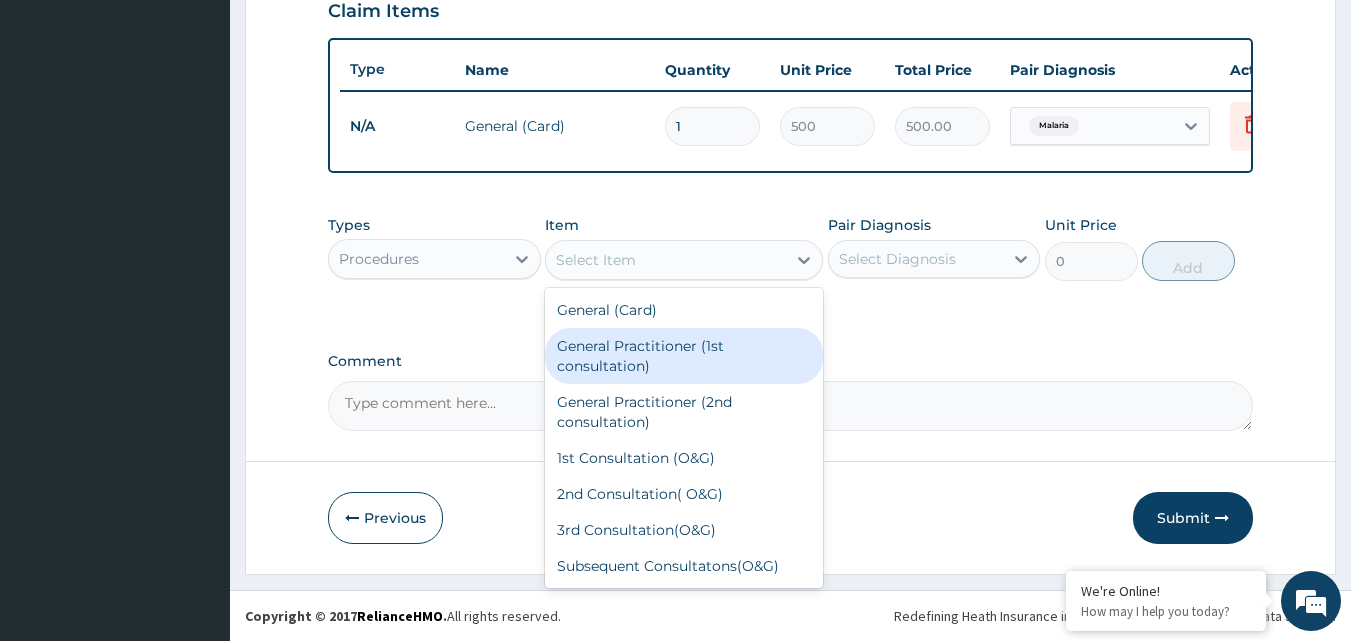 type on "1500" 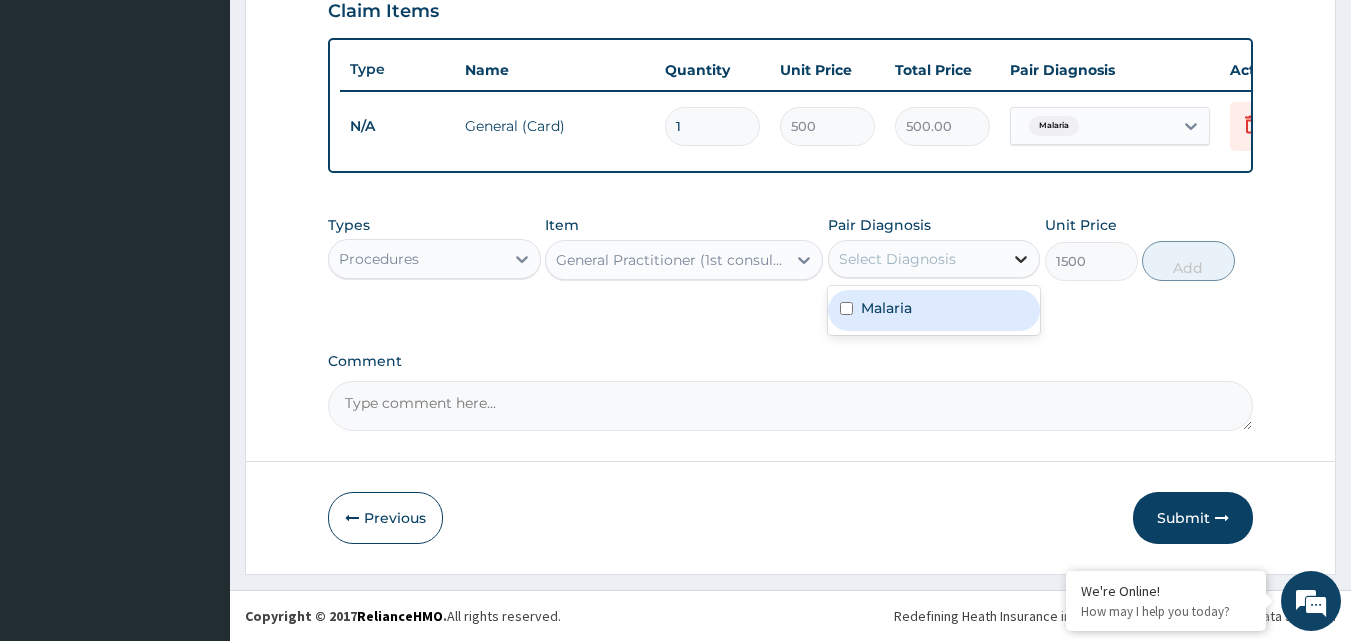 click 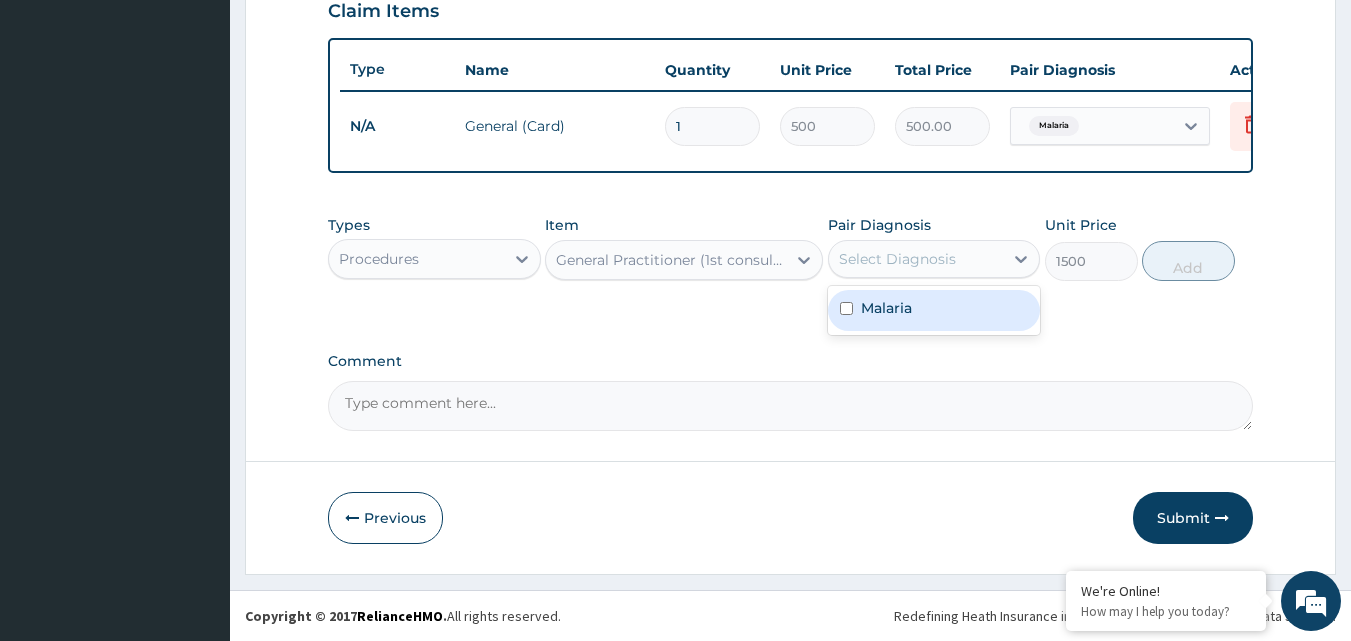 click on "Malaria" at bounding box center [934, 310] 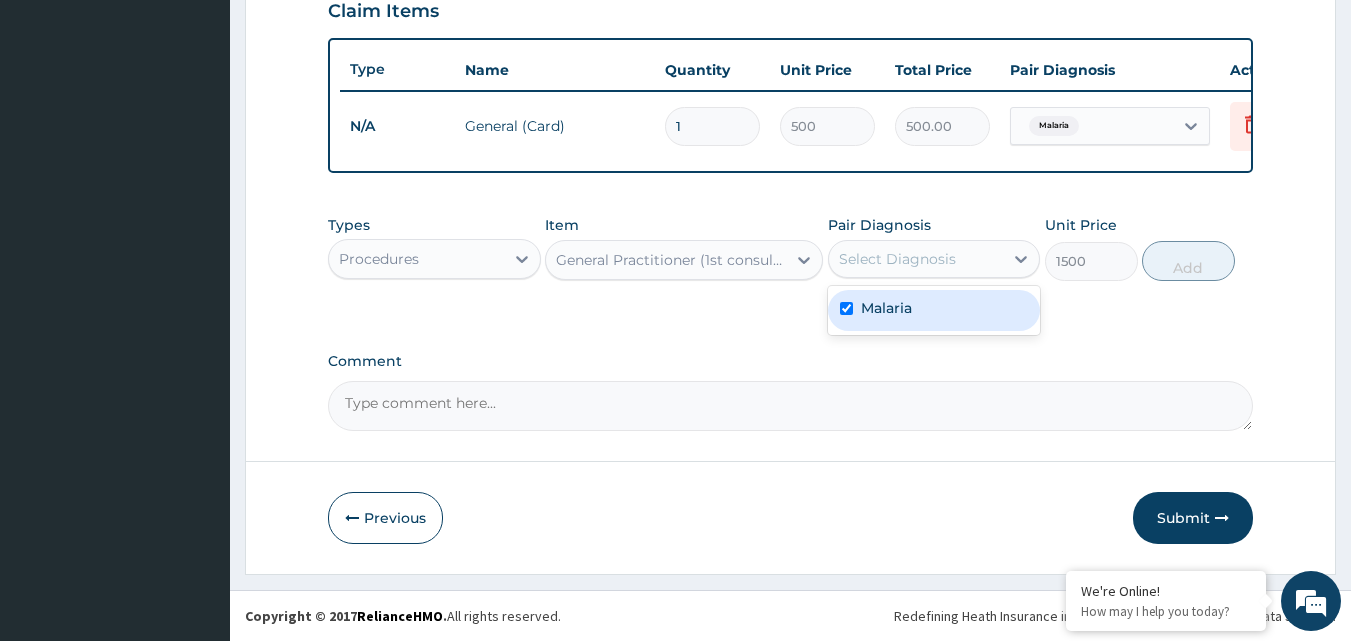 checkbox on "true" 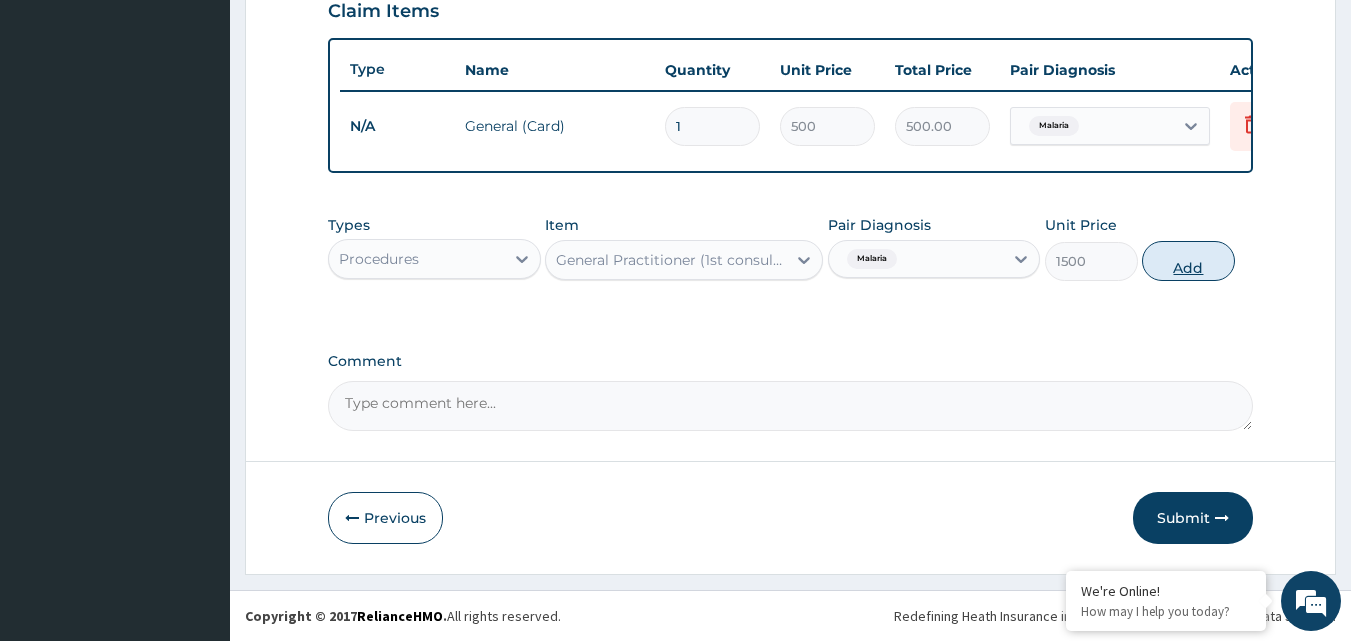 click on "Add" at bounding box center (1188, 261) 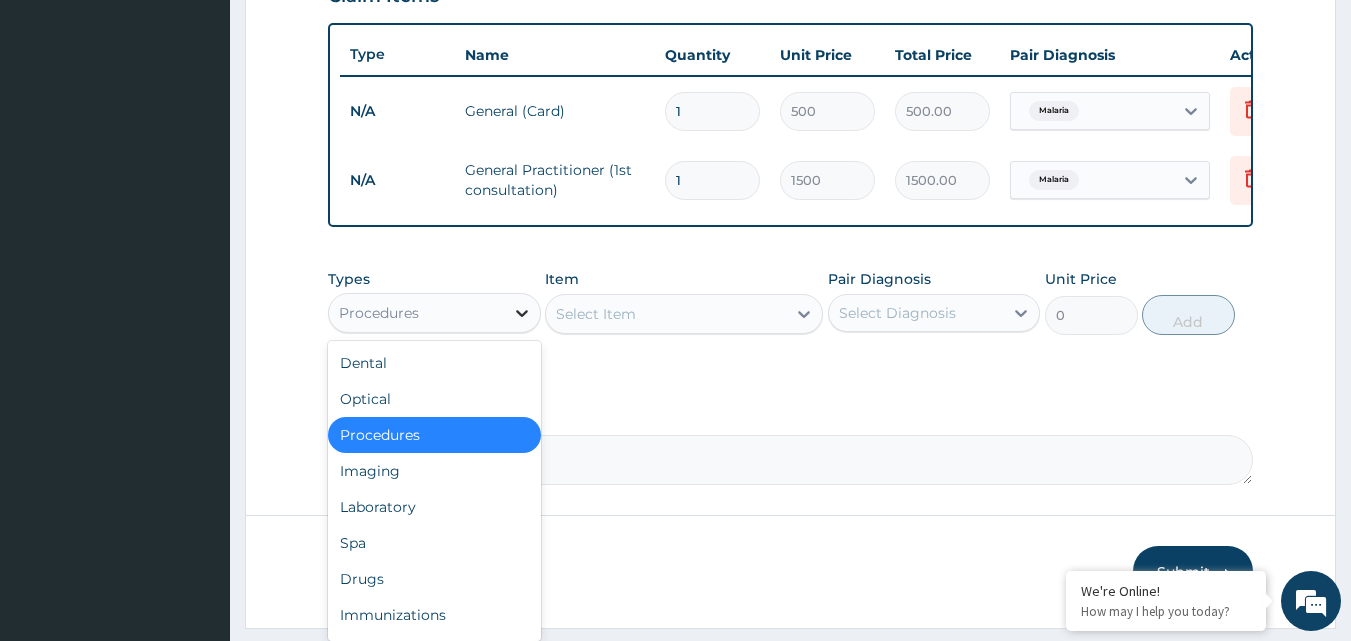 click 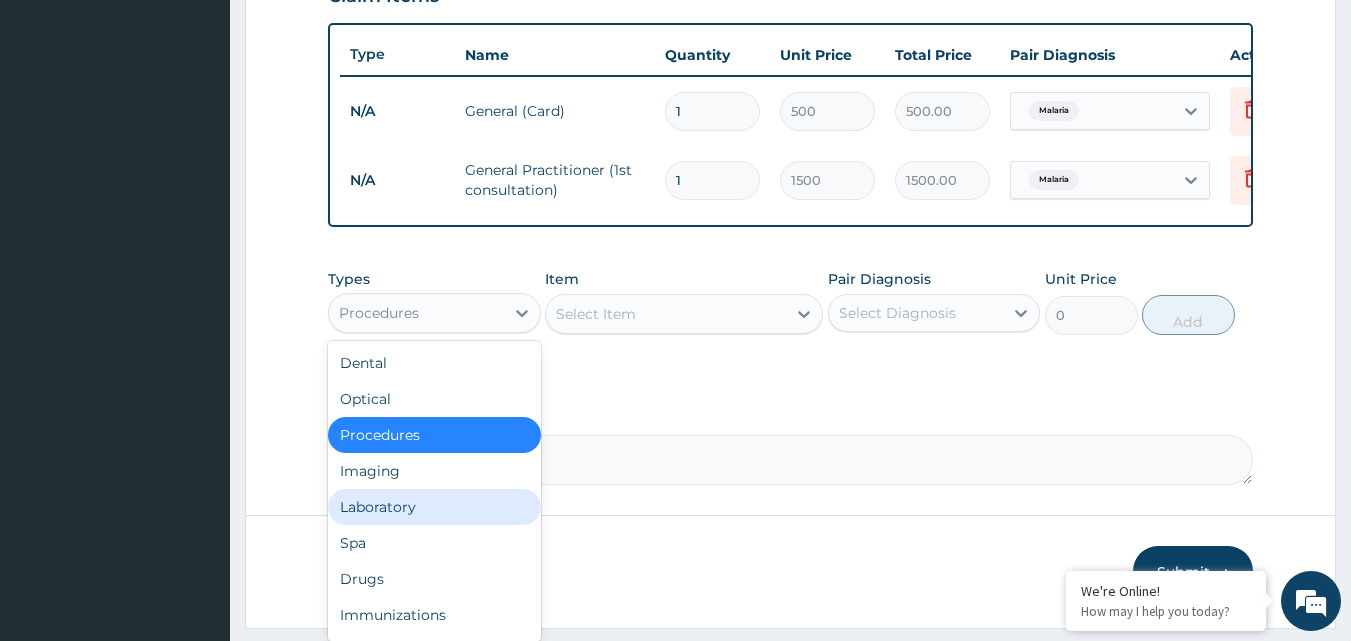 click on "Laboratory" at bounding box center (434, 507) 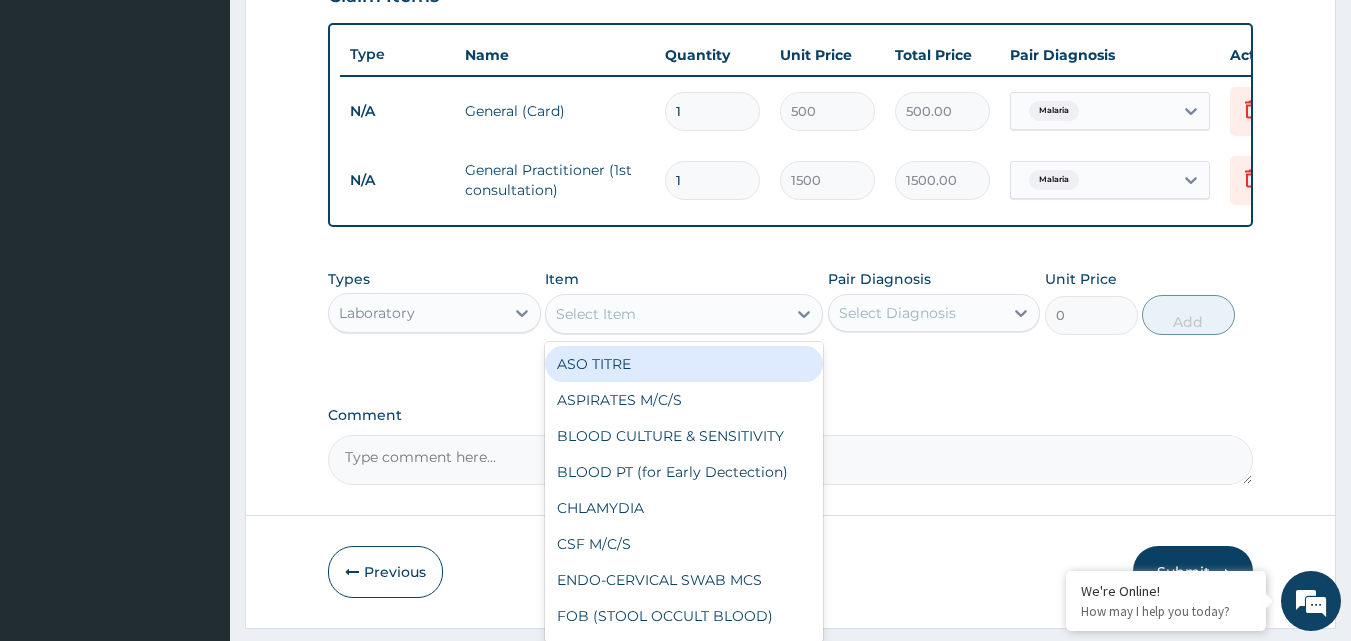 click 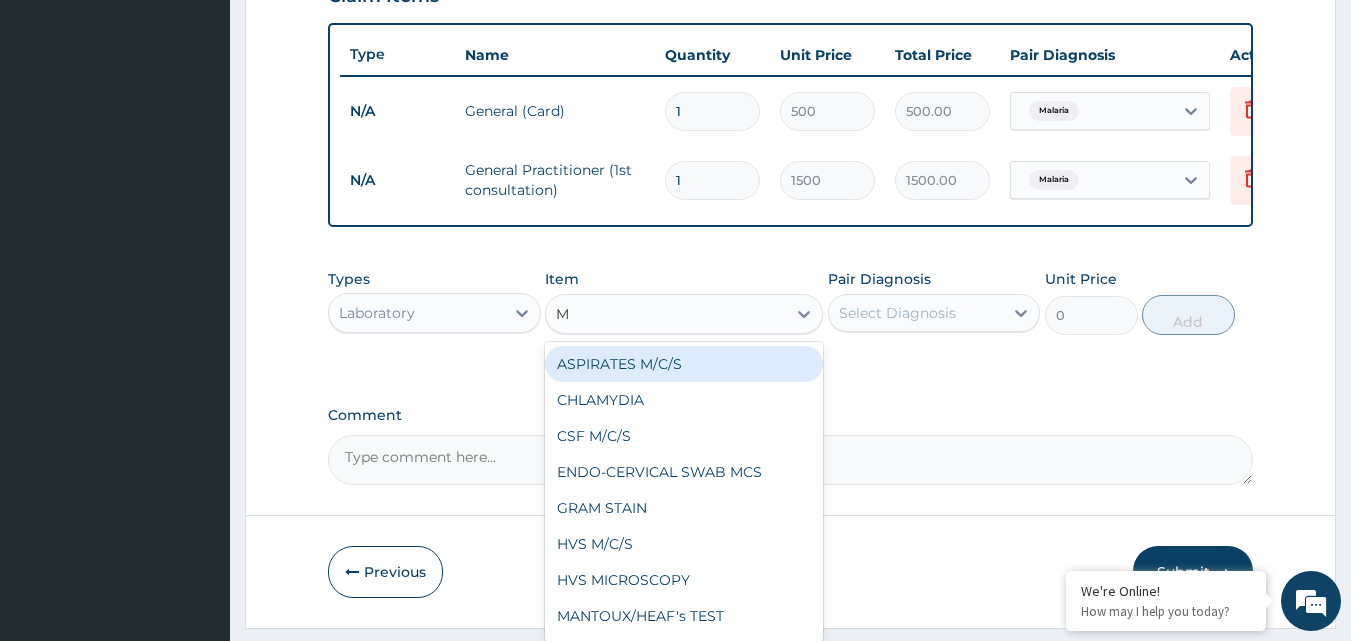 type on "MP" 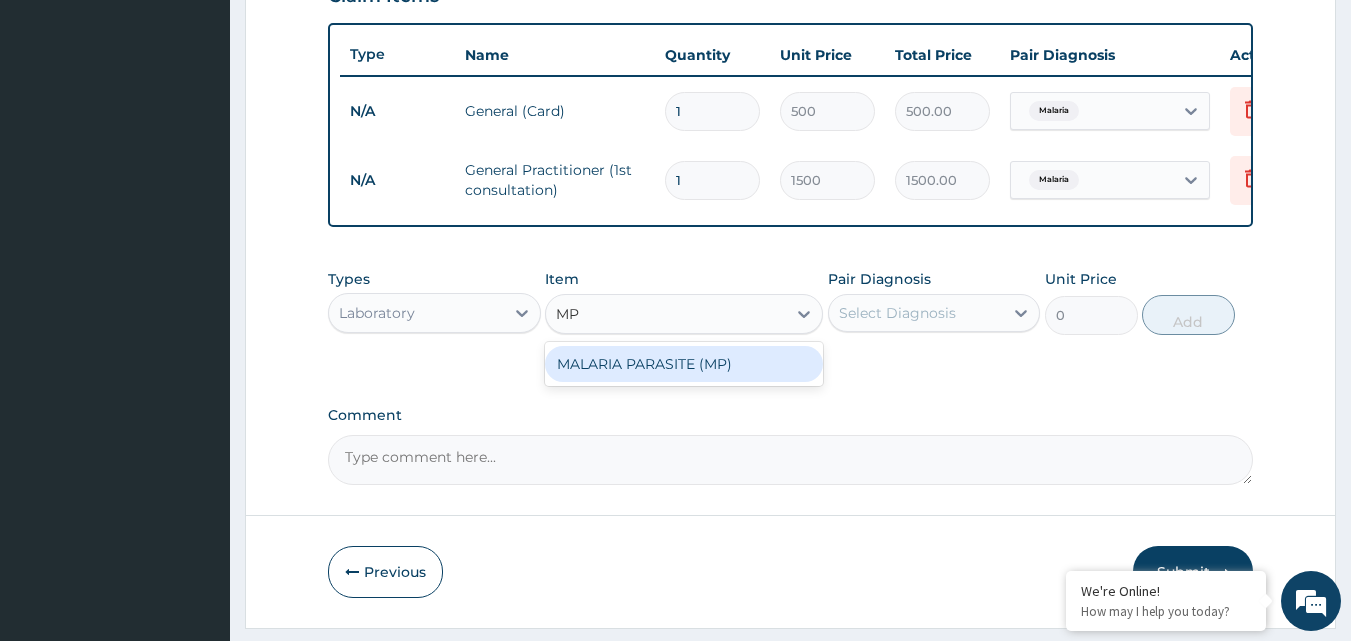 click on "MALARIA PARASITE (MP)" at bounding box center [684, 364] 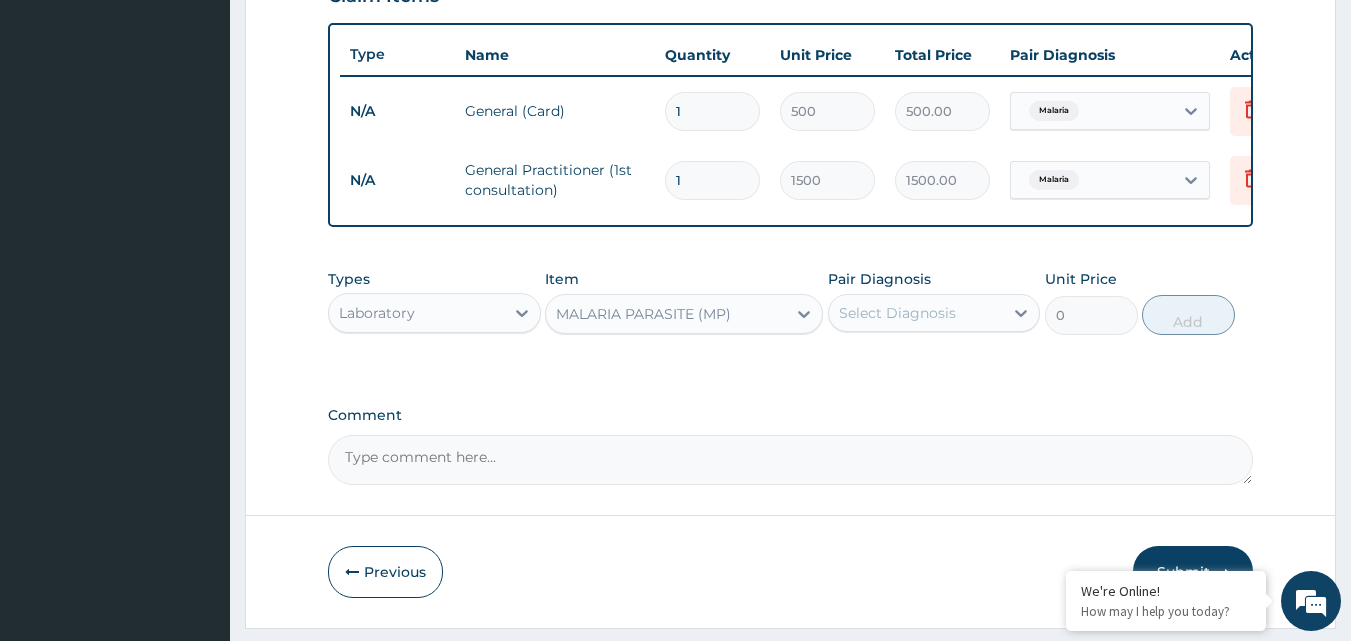 type 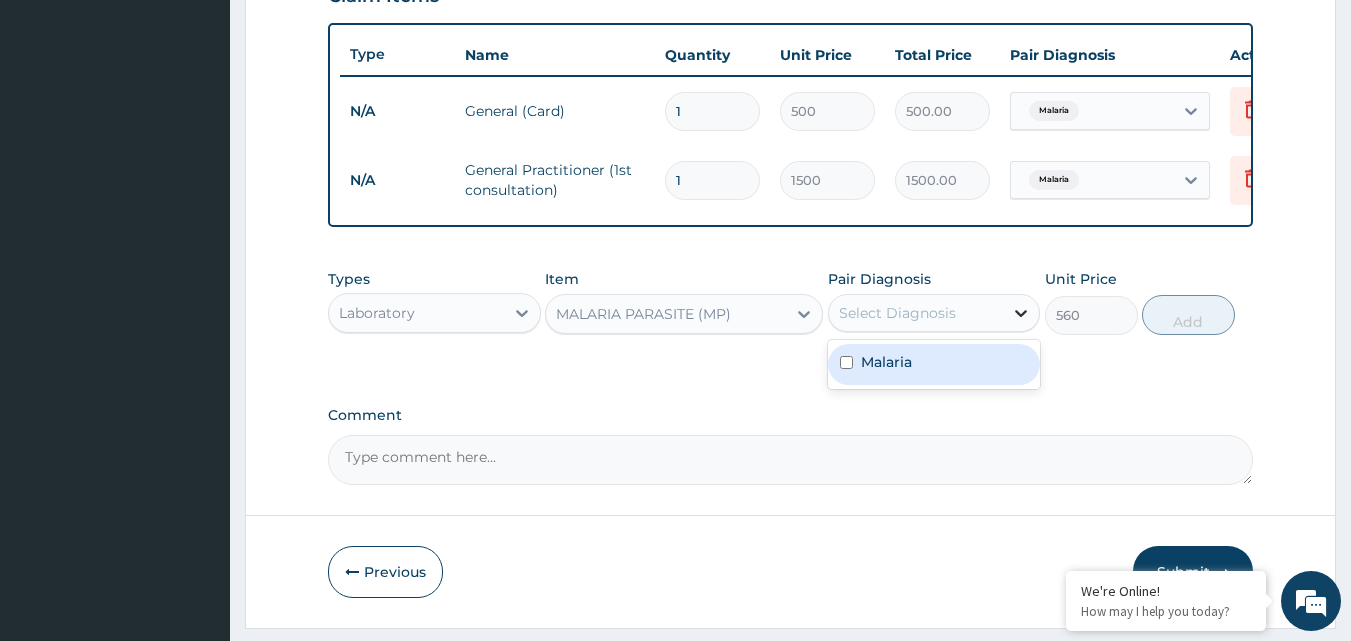 click 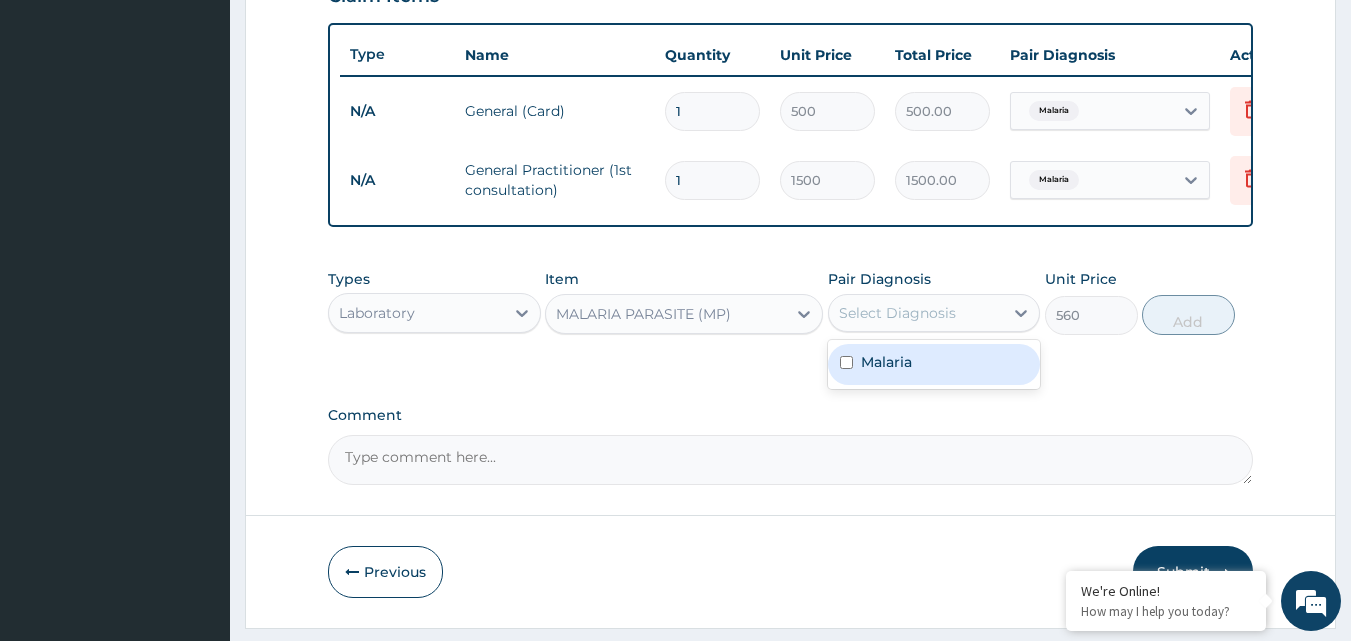 click on "Malaria" at bounding box center (934, 364) 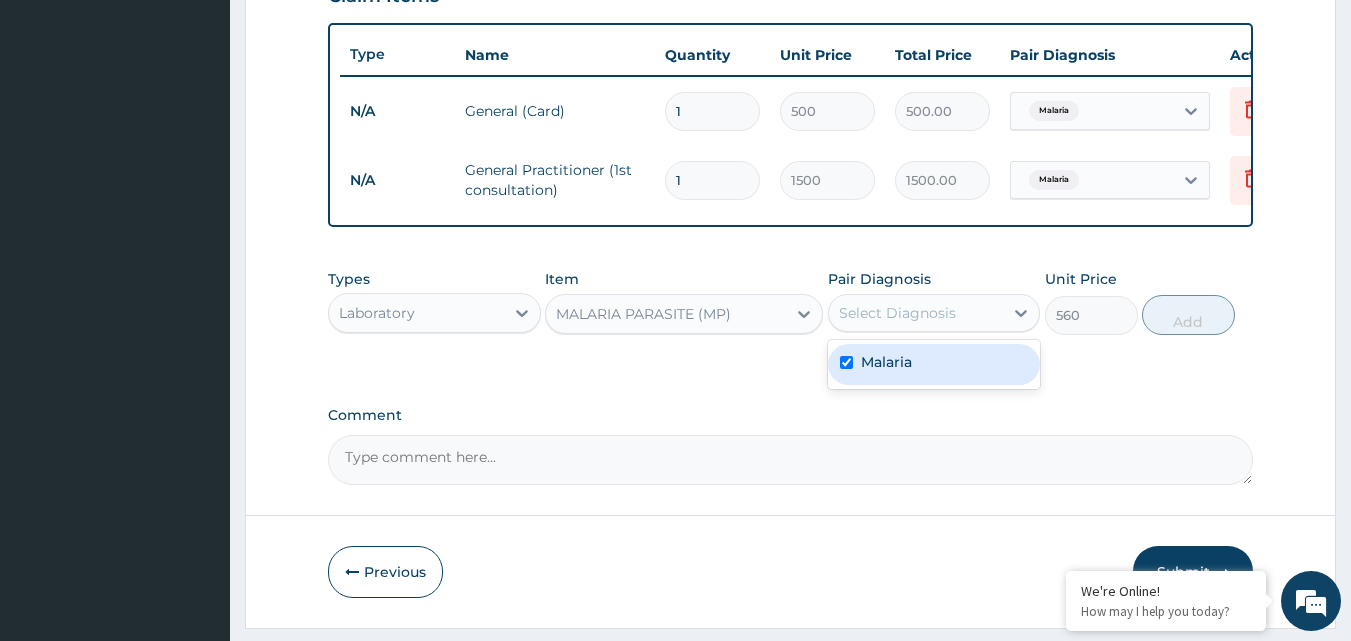checkbox on "true" 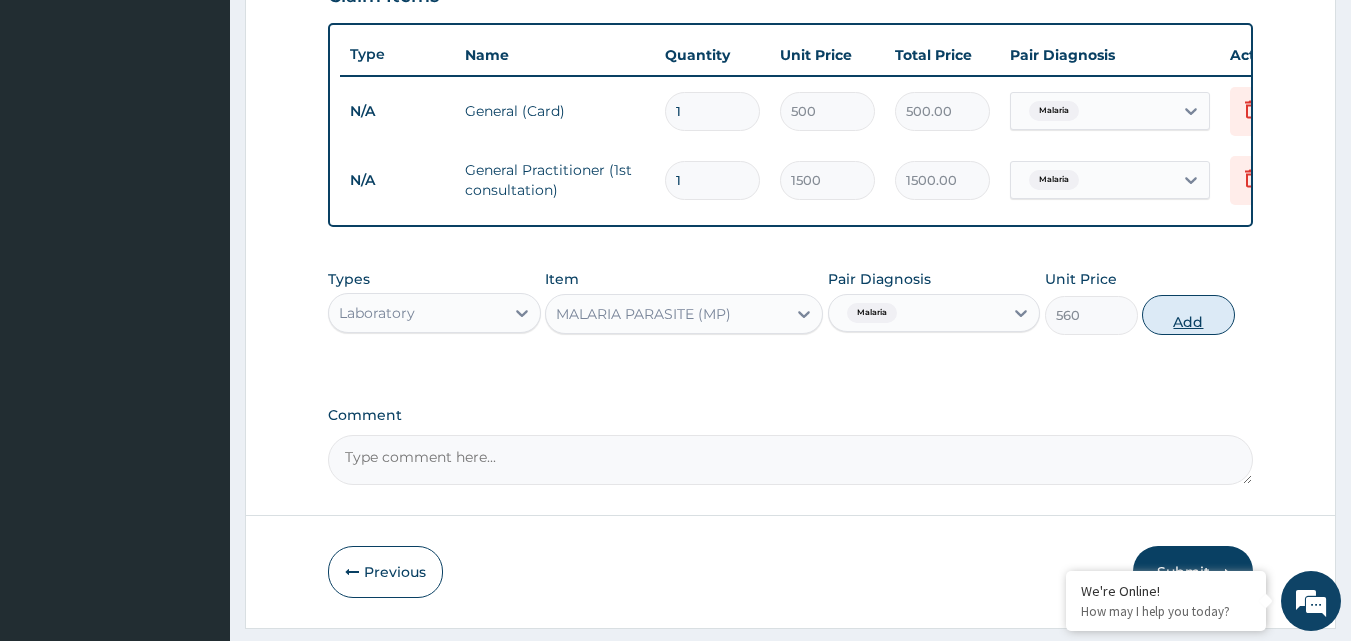 click on "Add" at bounding box center [1188, 315] 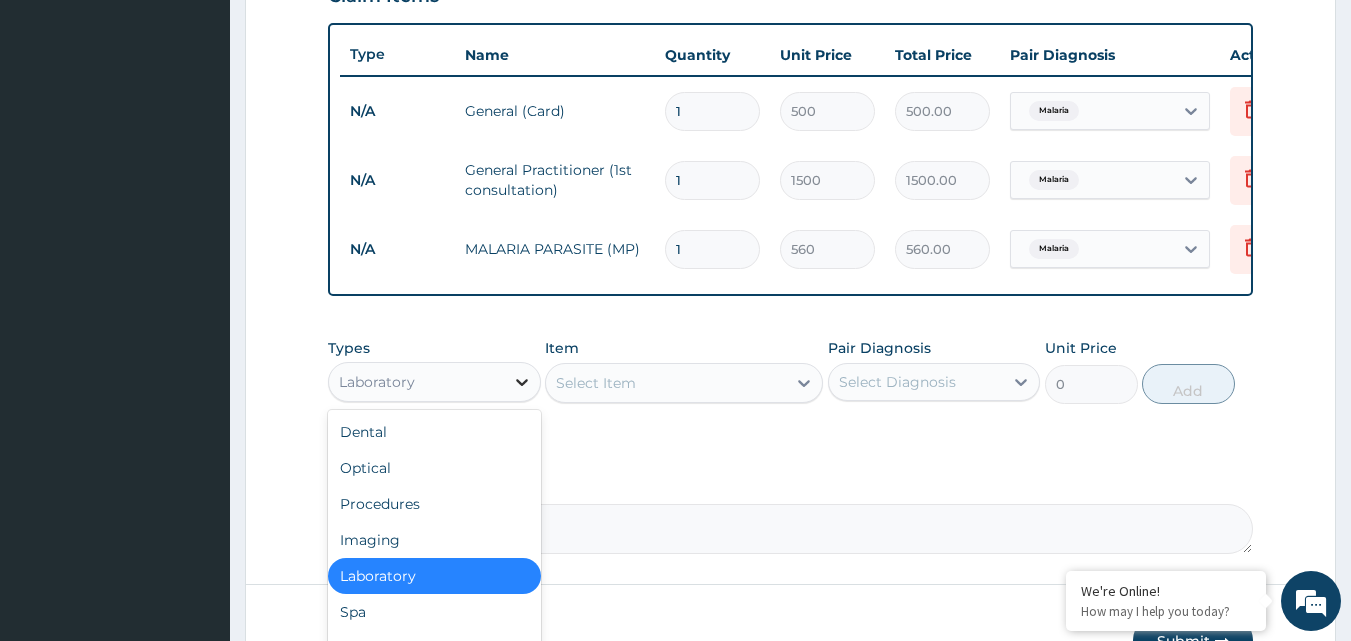 click 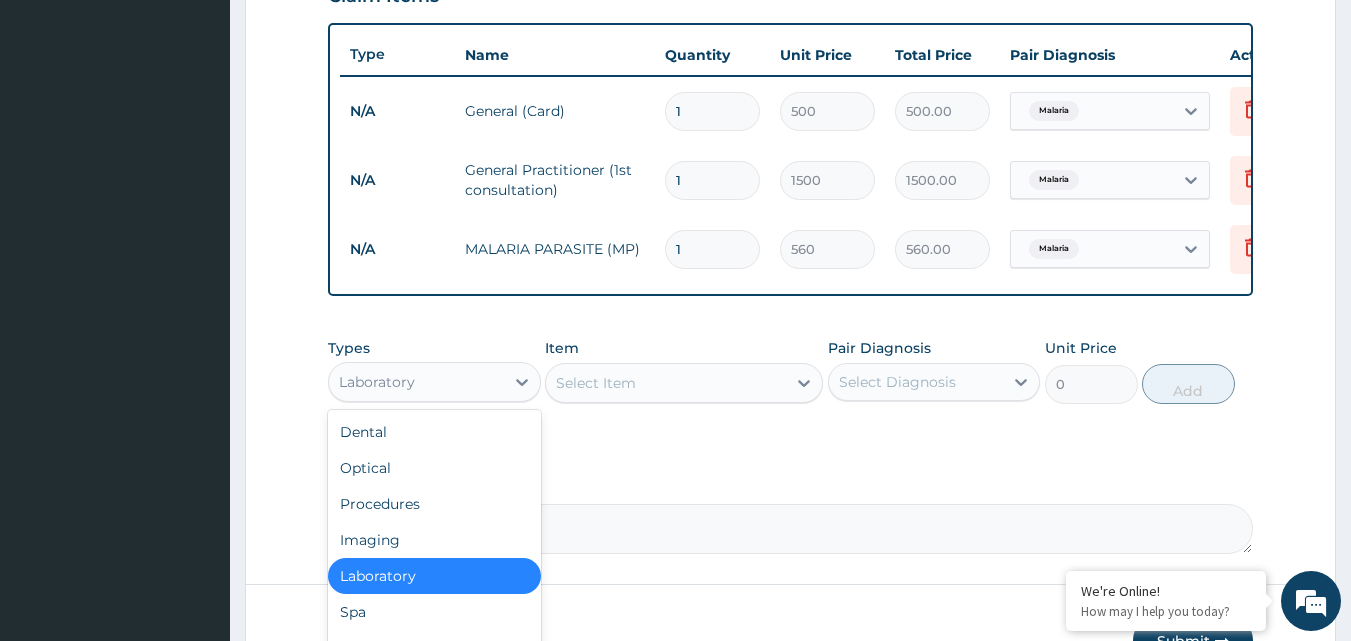 click on "PA Code / Prescription Code Enter Code(Secondary Care Only) Encounter Date [DATE] Important Notice Please enter PA codes before entering items that are not attached to a PA code   All diagnoses entered must be linked to a claim item. Diagnosis & Claim Items that are visible but inactive cannot be edited because they were imported from an already approved PA code. Diagnosis Malaria Confirmed NB: All diagnosis must be linked to a claim item Claim Items Type Name Quantity Unit Price Total Price Pair Diagnosis Actions N/A General (Card) 1 500 500.00 Malaria Delete N/A General Practitioner (1st consultation) 1 1500 1500.00 Malaria Delete N/A MALARIA PARASITE (MP) 1 560 560.00 Malaria Delete Types option Laboratory, selected. option Laboratory selected, 5 of 10. 10 results available. Use Up and Down to choose options, press Enter to select the currently focused option, press Escape to exit the menu, press Tab to select the option and exit the menu. Laboratory Dental Optical Procedures Imaging Laboratory Spa Gym" at bounding box center [791, 12] 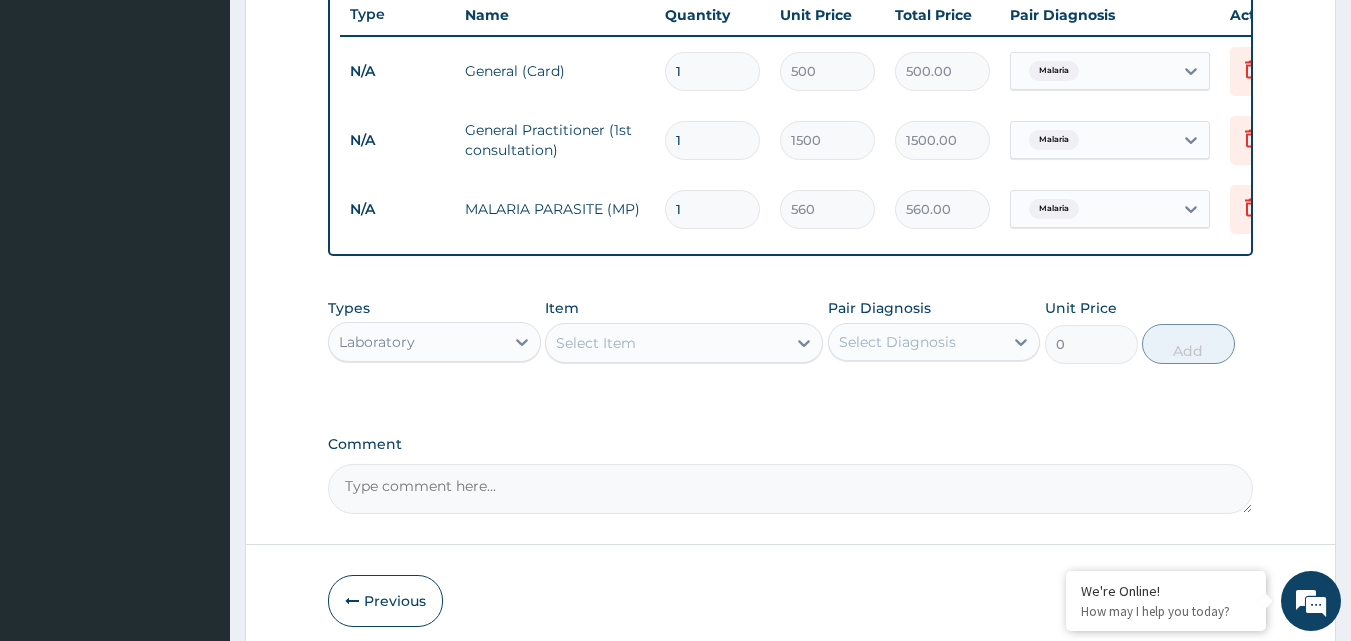 scroll, scrollTop: 859, scrollLeft: 0, axis: vertical 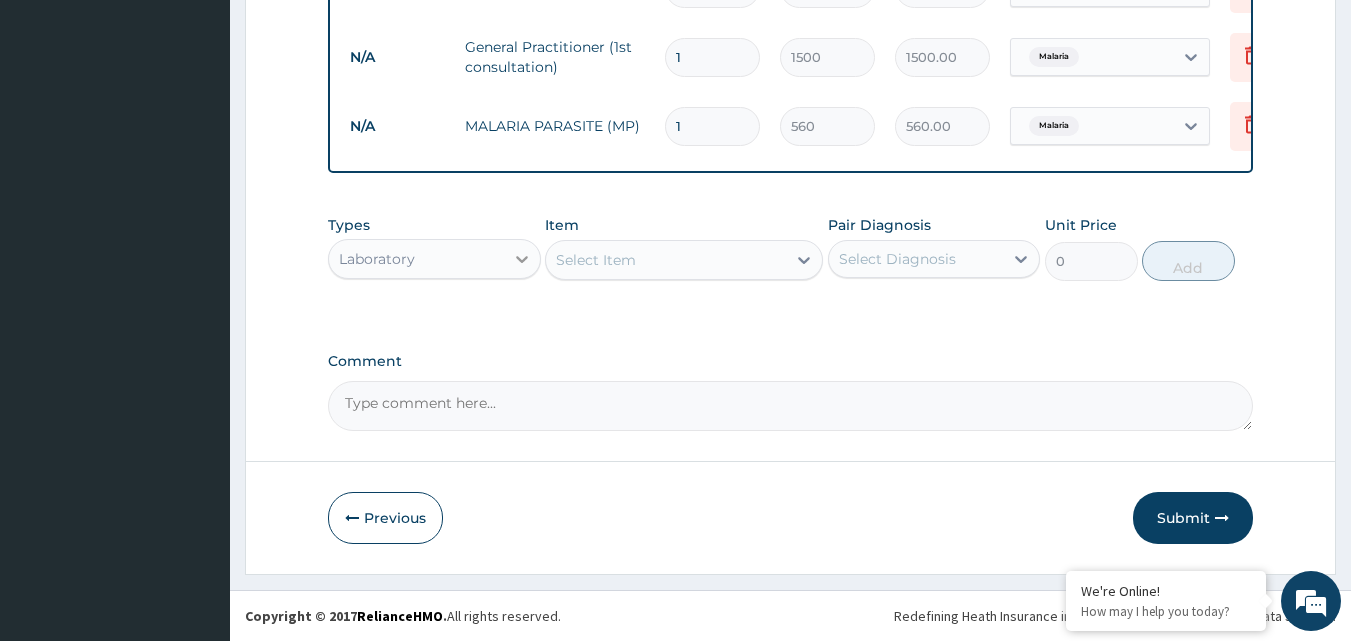 click 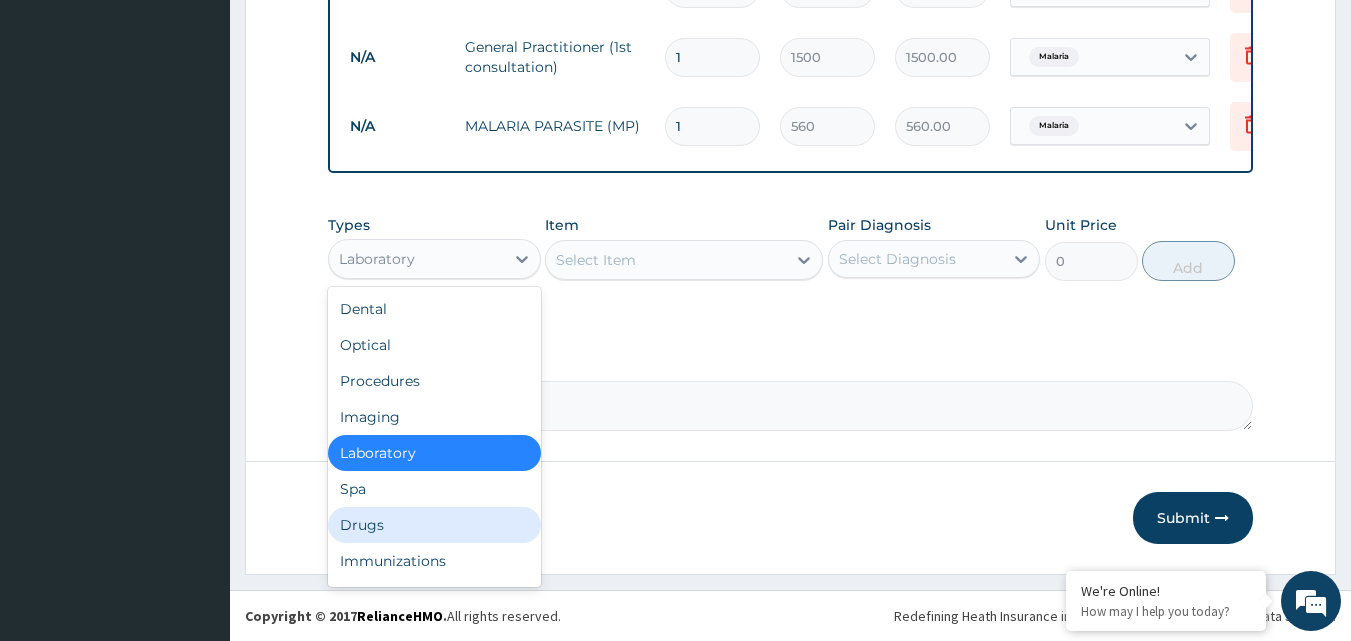 click on "Drugs" at bounding box center [434, 525] 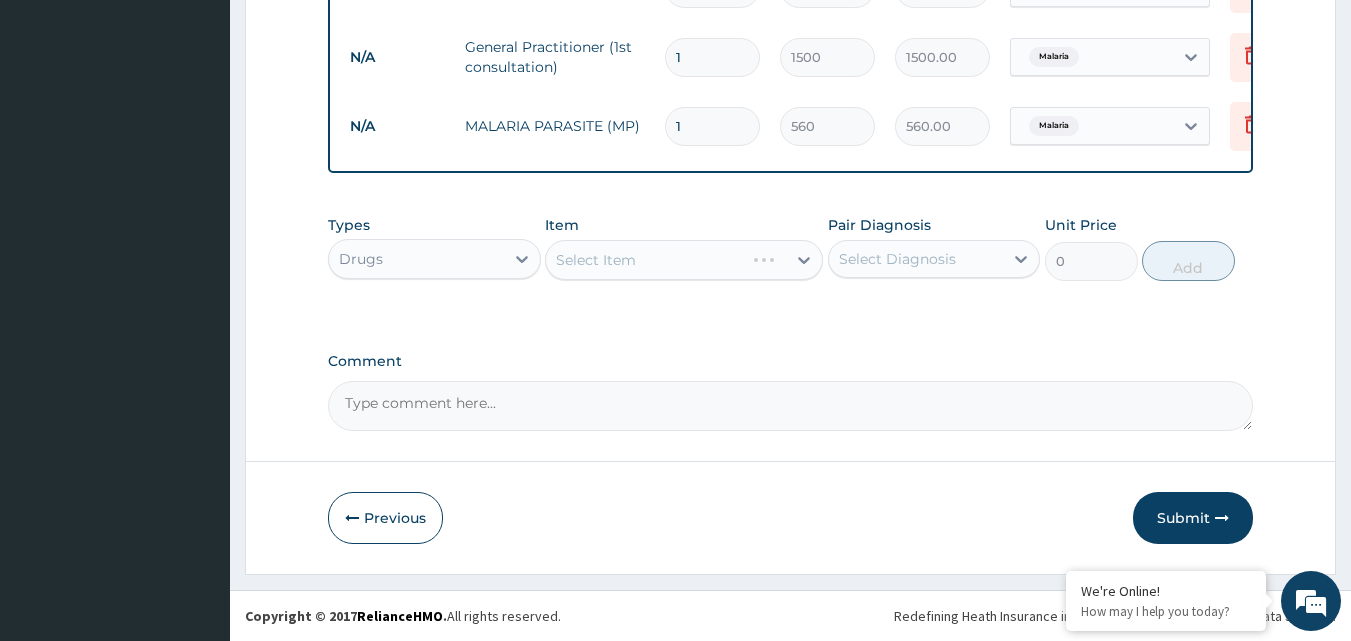 click on "Select Item" at bounding box center [684, 260] 